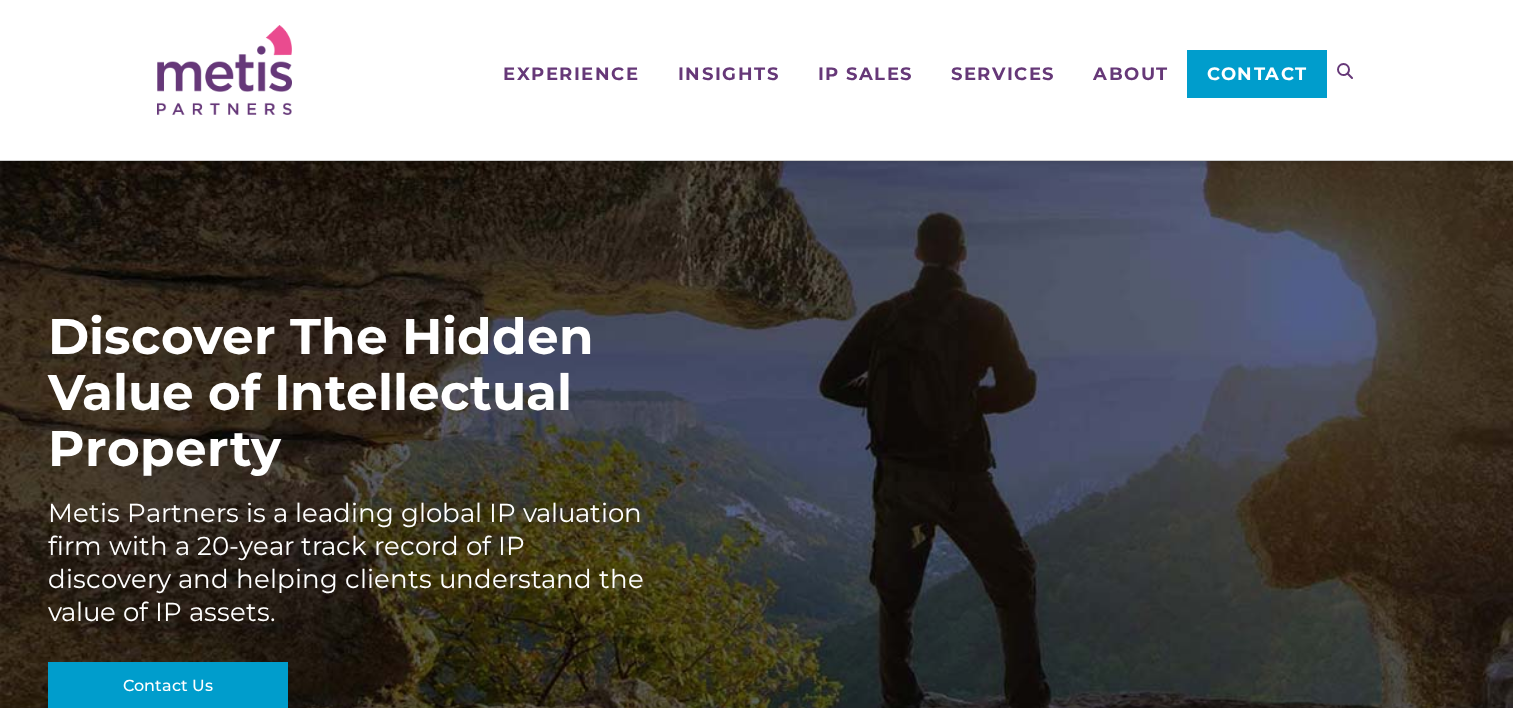 scroll, scrollTop: 0, scrollLeft: 0, axis: both 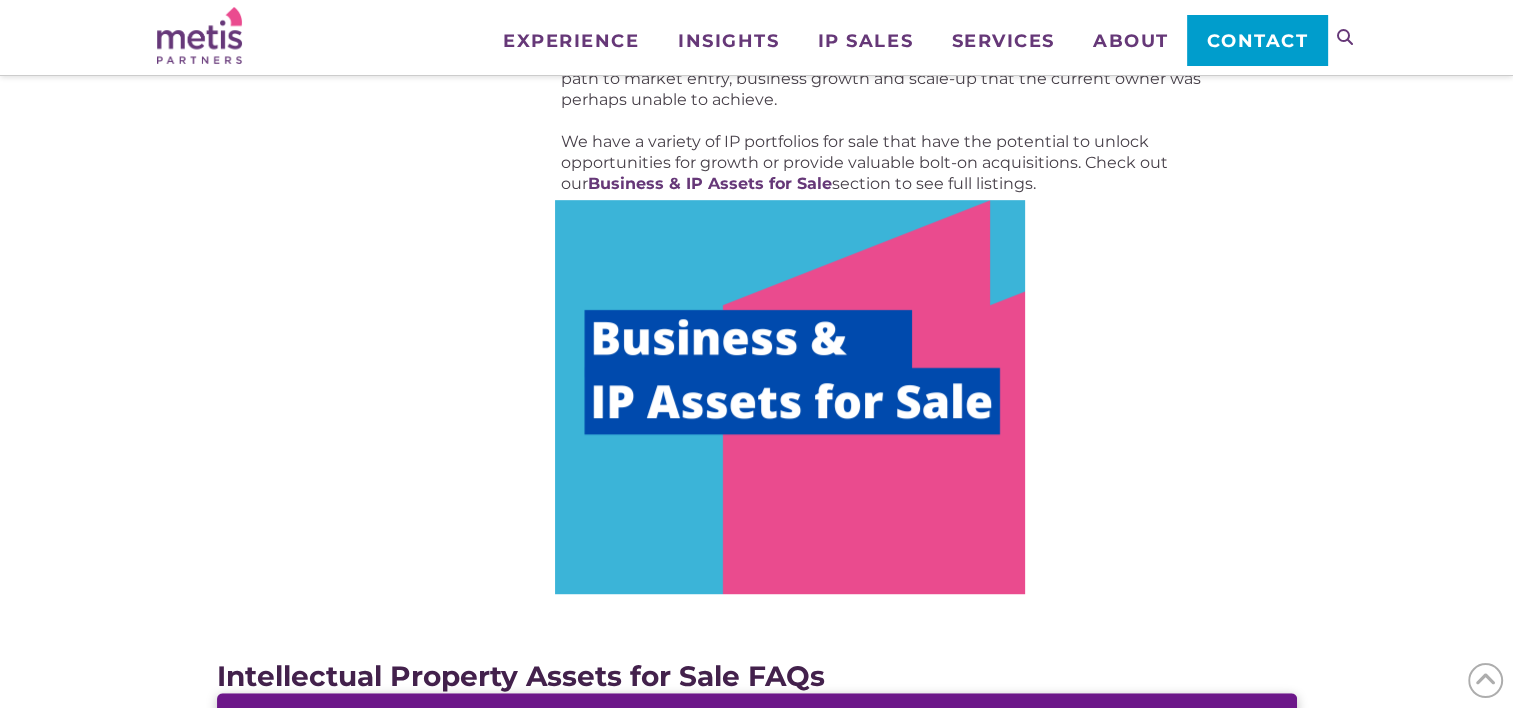 click at bounding box center (790, 397) 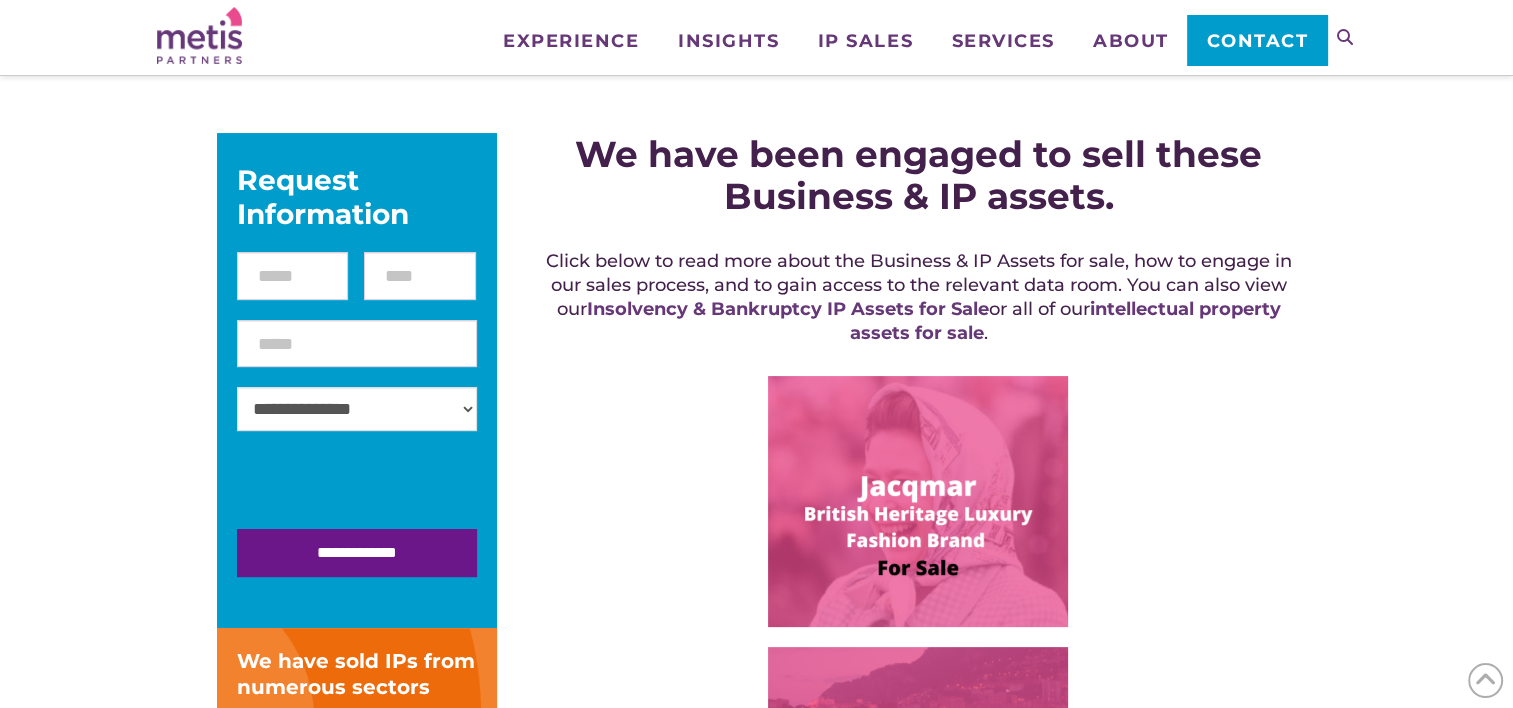scroll, scrollTop: 300, scrollLeft: 0, axis: vertical 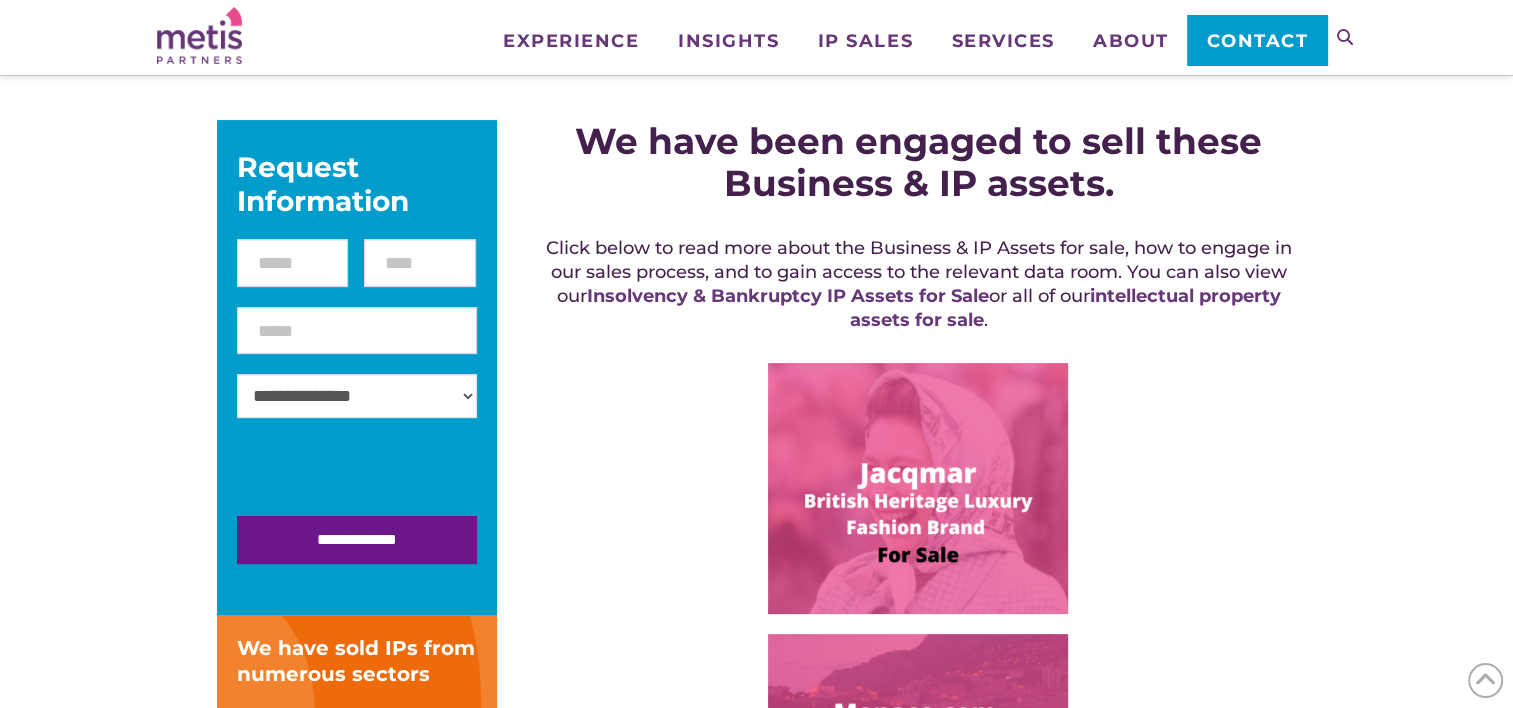 click at bounding box center [918, 488] 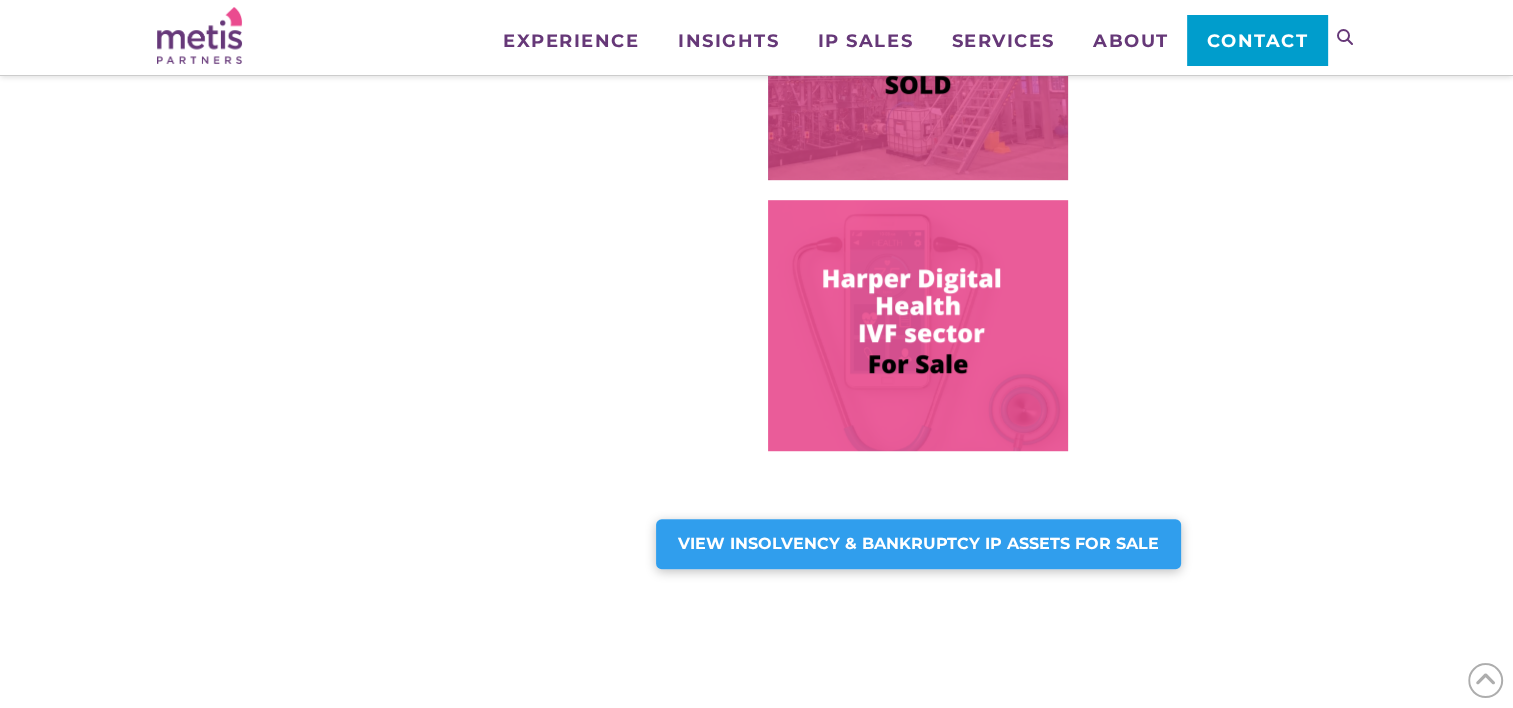 scroll, scrollTop: 1300, scrollLeft: 0, axis: vertical 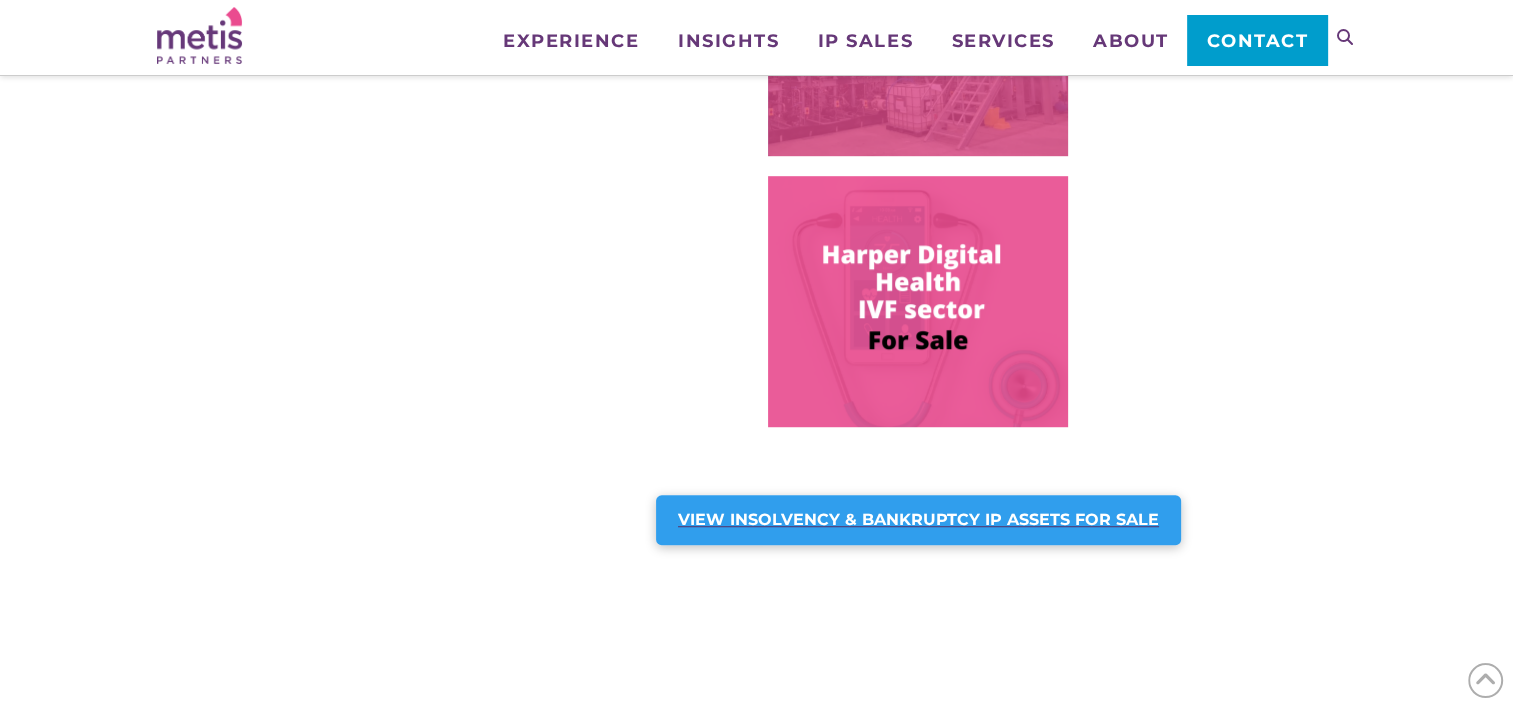 click on "VIEW INSOLVENCY & BANKRUPTCY IP ASSETS FOR SALE" at bounding box center (918, 520) 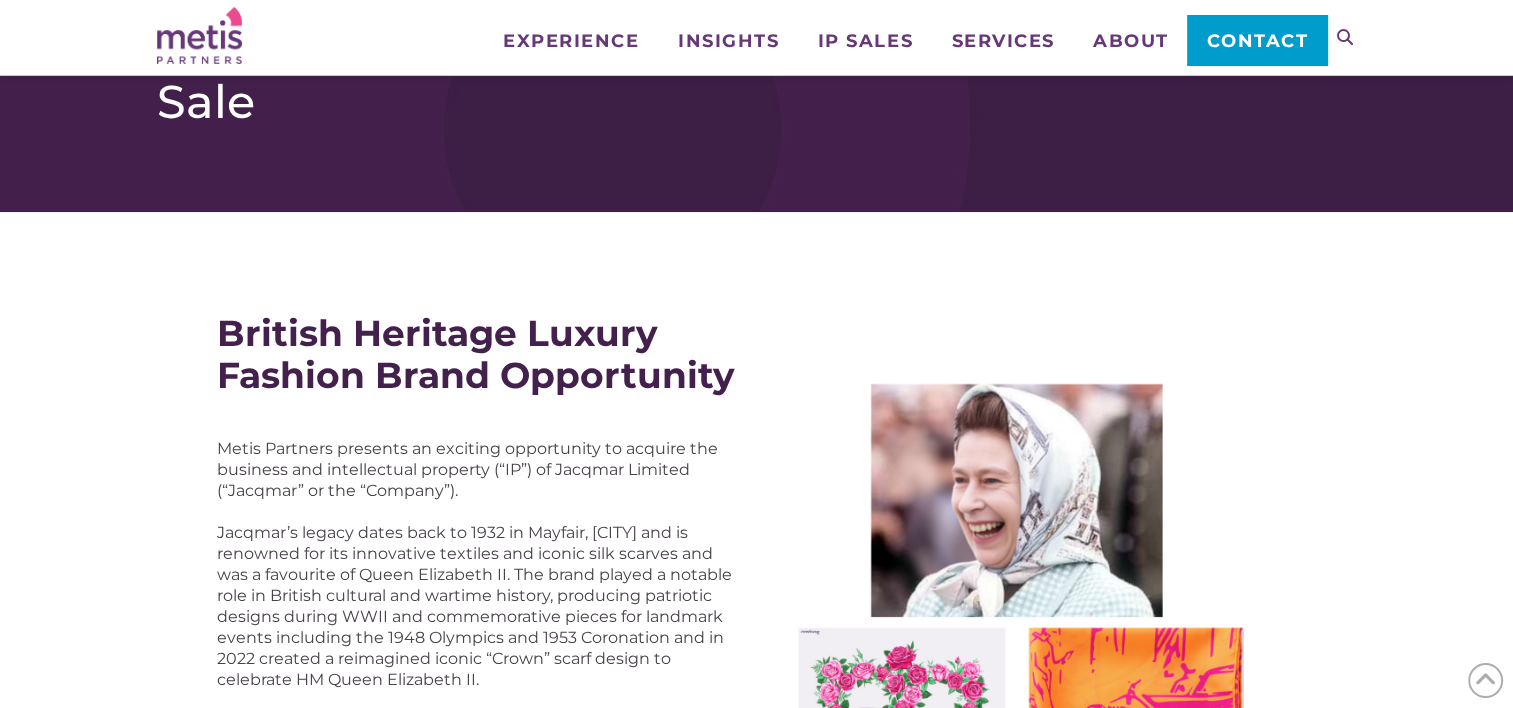 scroll, scrollTop: 0, scrollLeft: 0, axis: both 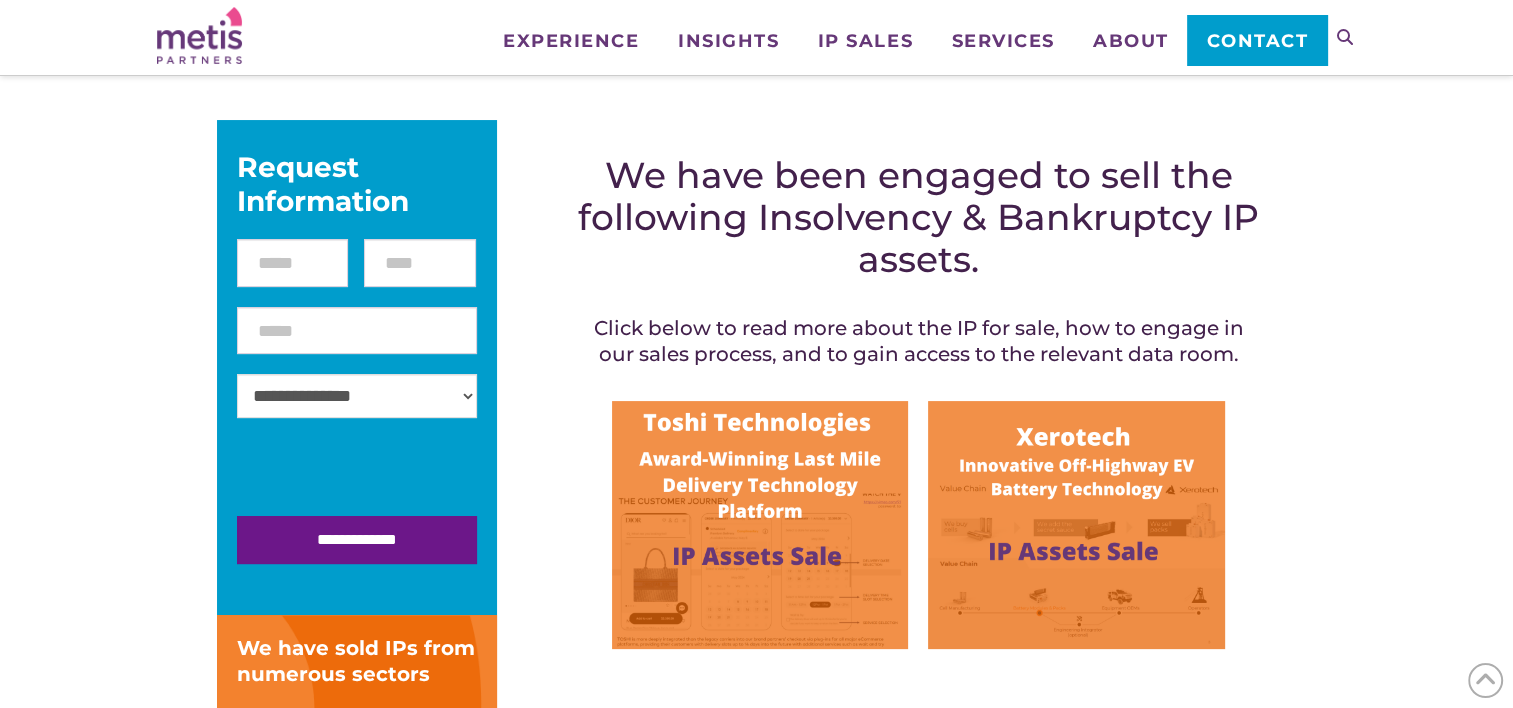 click at bounding box center (1076, 525) 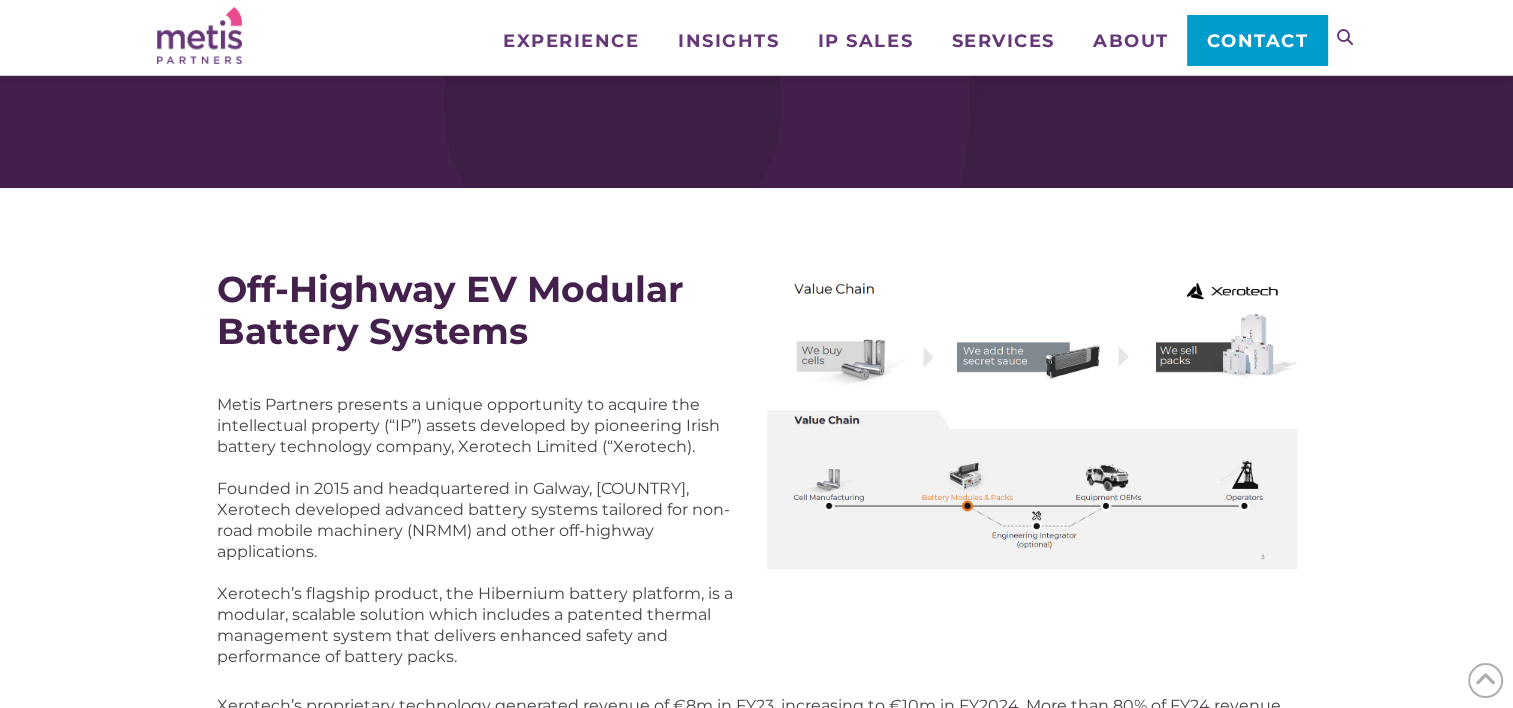 scroll, scrollTop: 0, scrollLeft: 0, axis: both 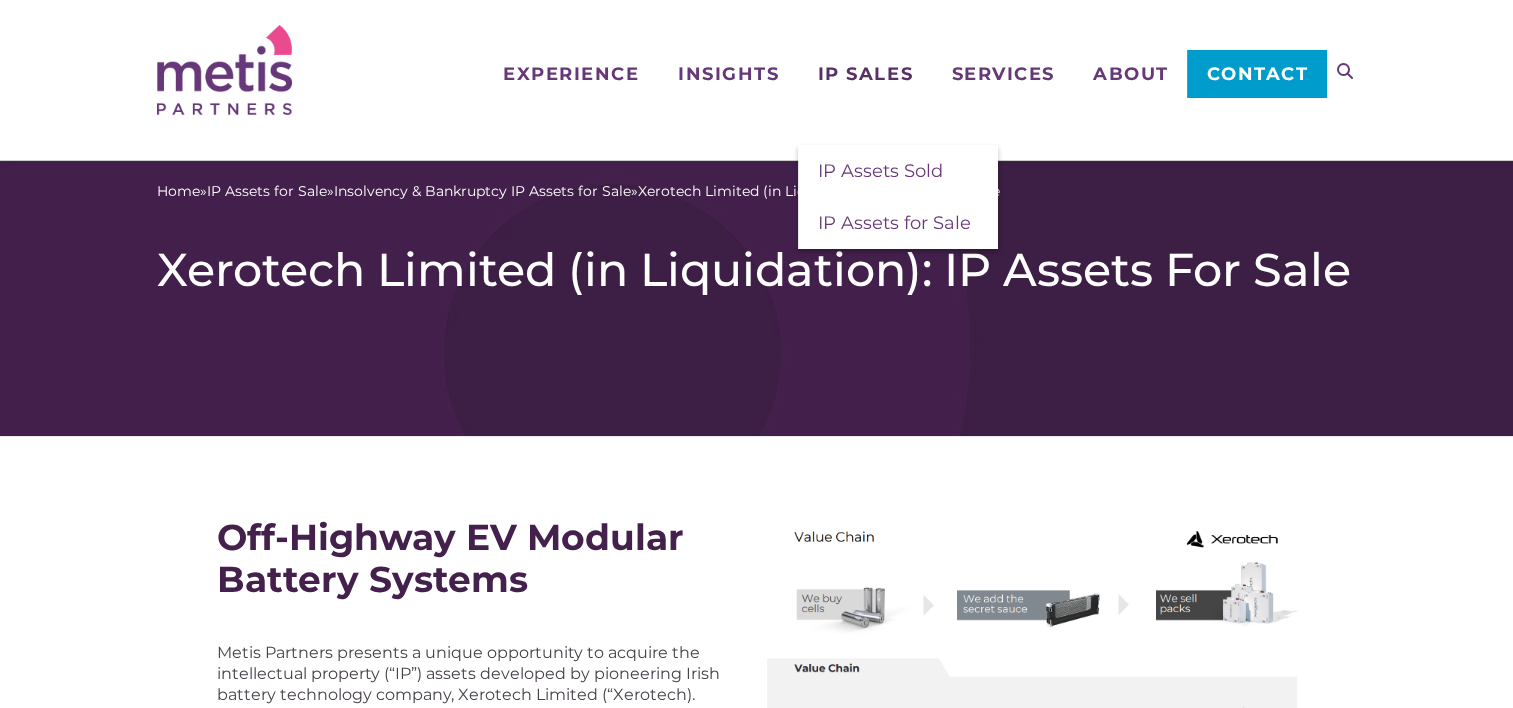 click on "IP Sales" at bounding box center [865, 74] 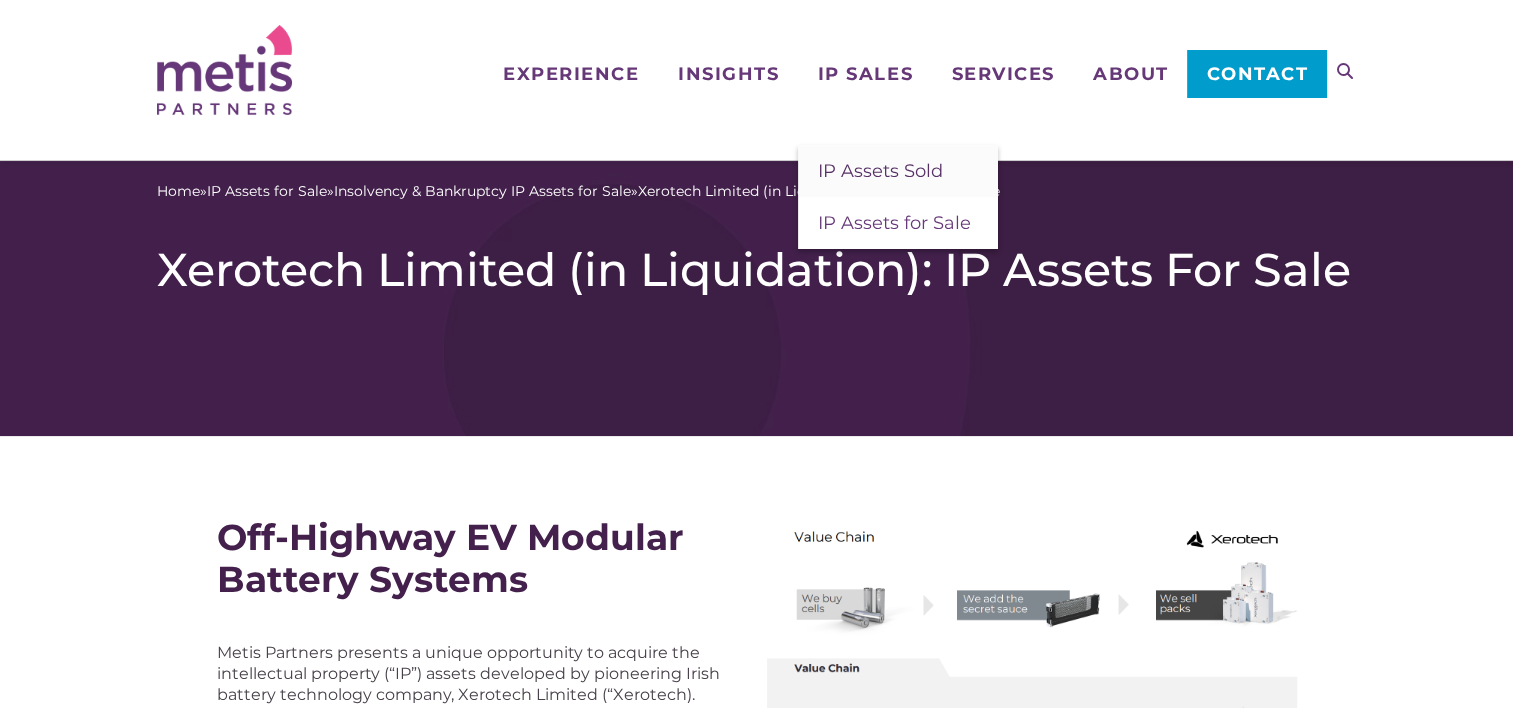 click on "IP Assets Sold" at bounding box center [880, 171] 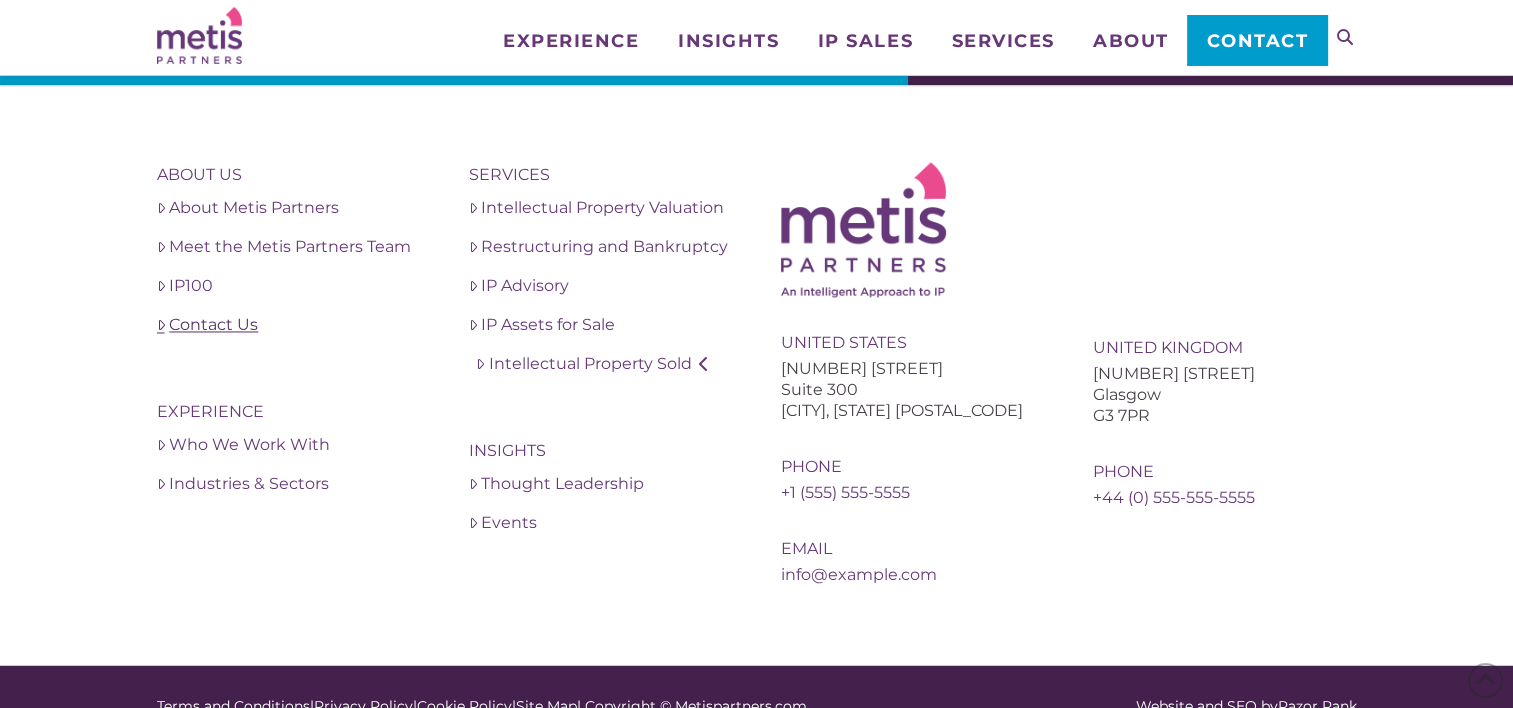 scroll, scrollTop: 3200, scrollLeft: 0, axis: vertical 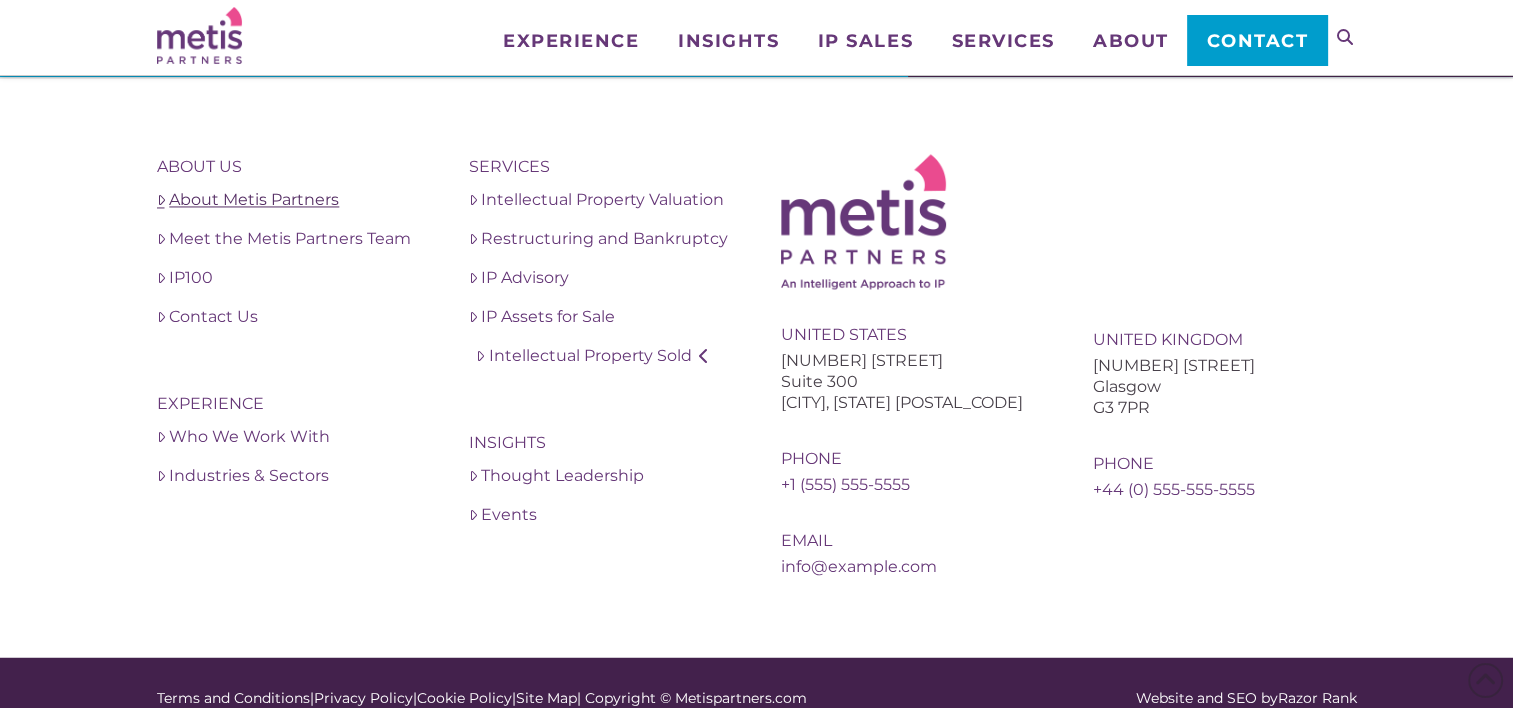 click on "About Metis Partners" at bounding box center [289, 200] 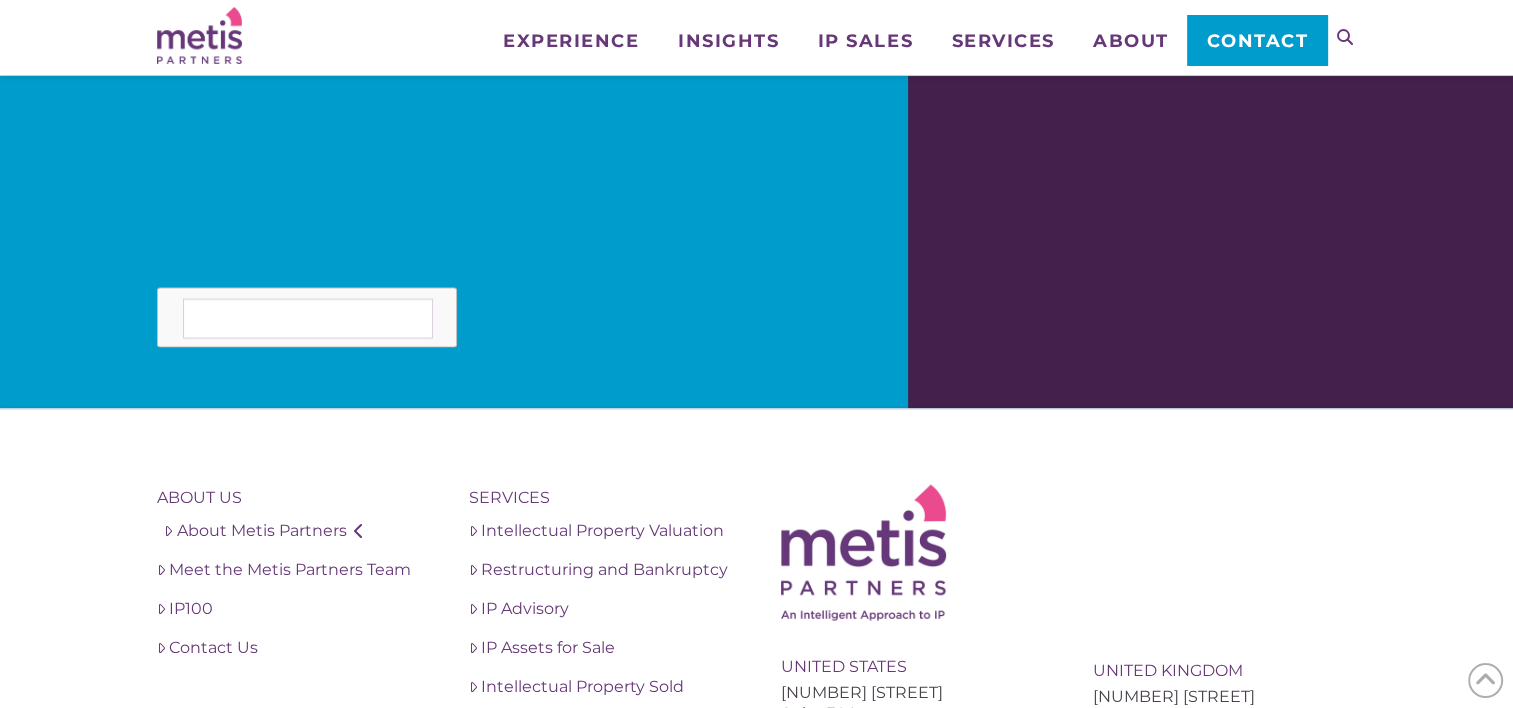 scroll, scrollTop: 4000, scrollLeft: 0, axis: vertical 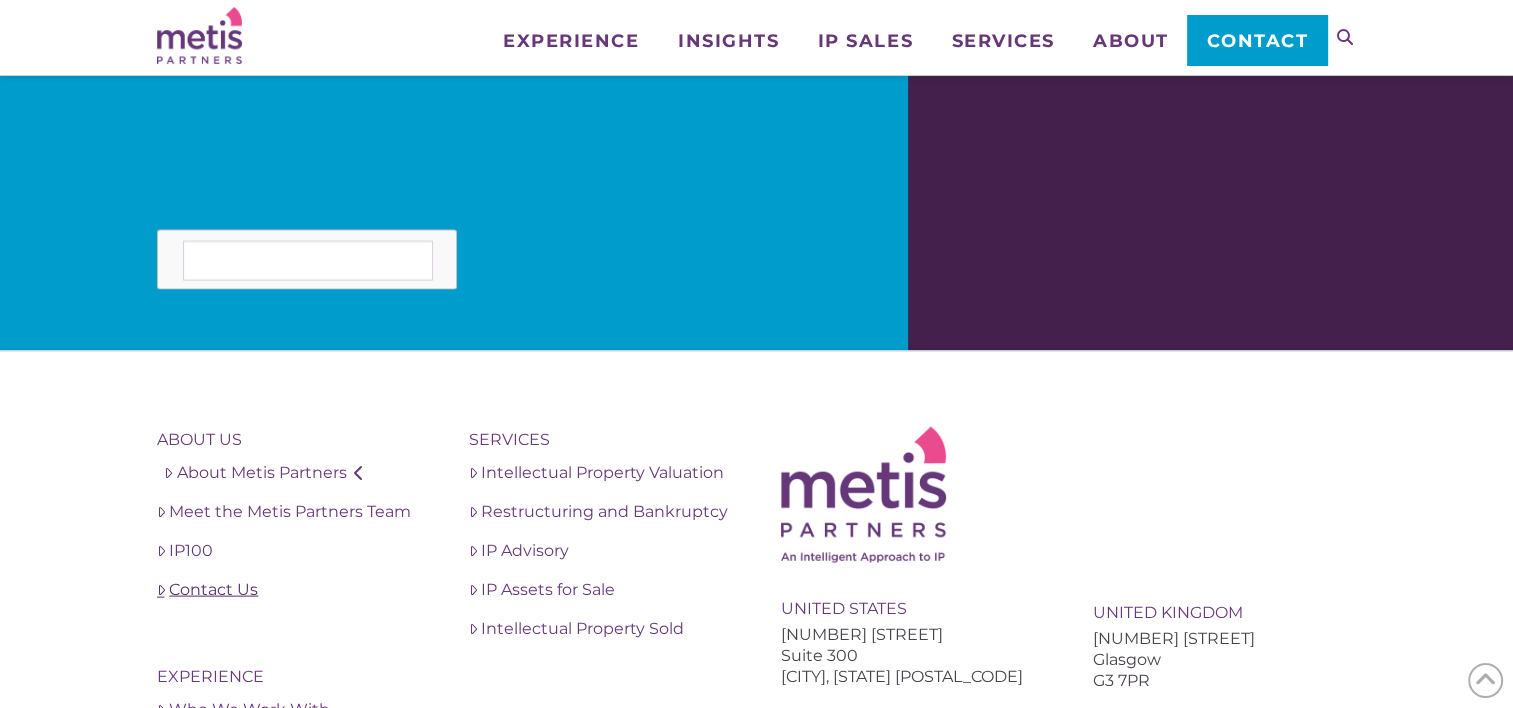 click on "Contact Us" at bounding box center (289, 590) 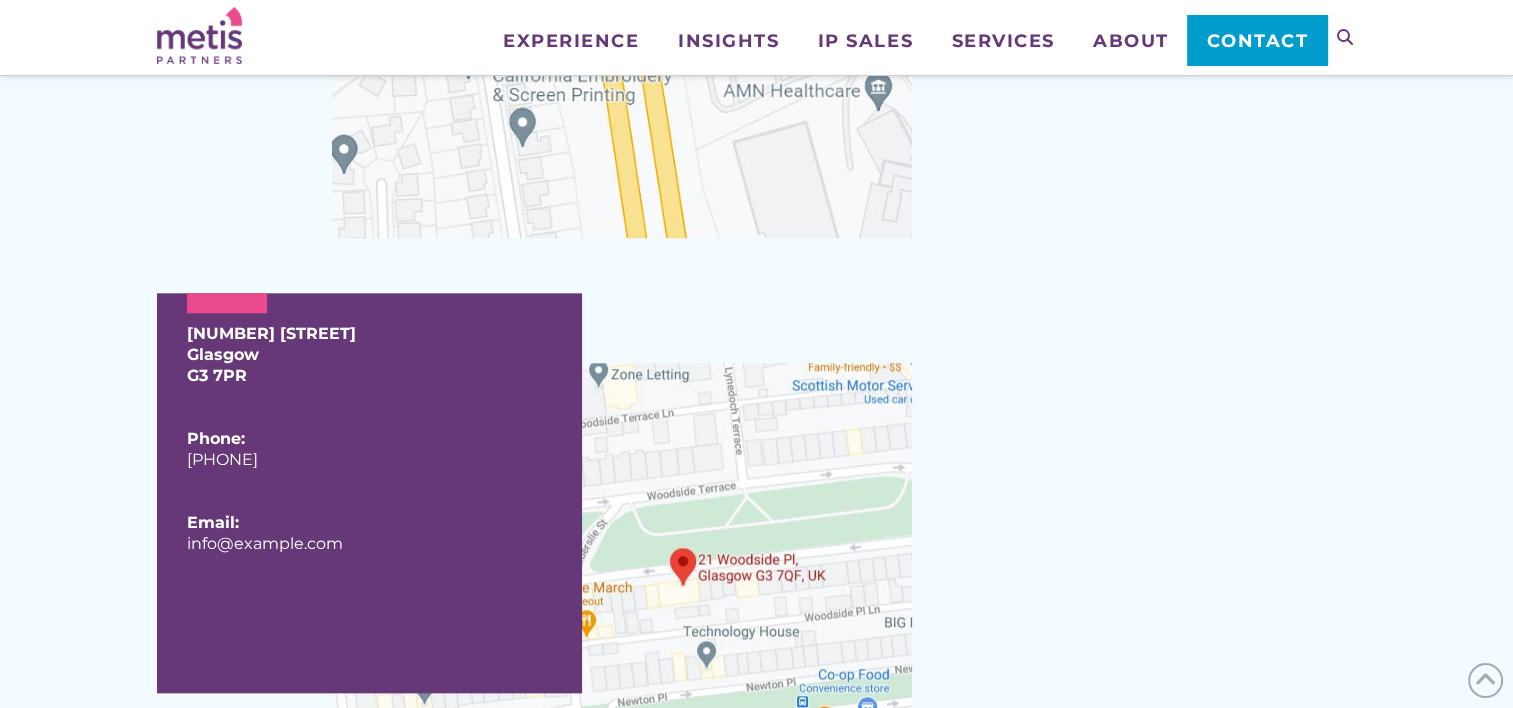 scroll, scrollTop: 2100, scrollLeft: 0, axis: vertical 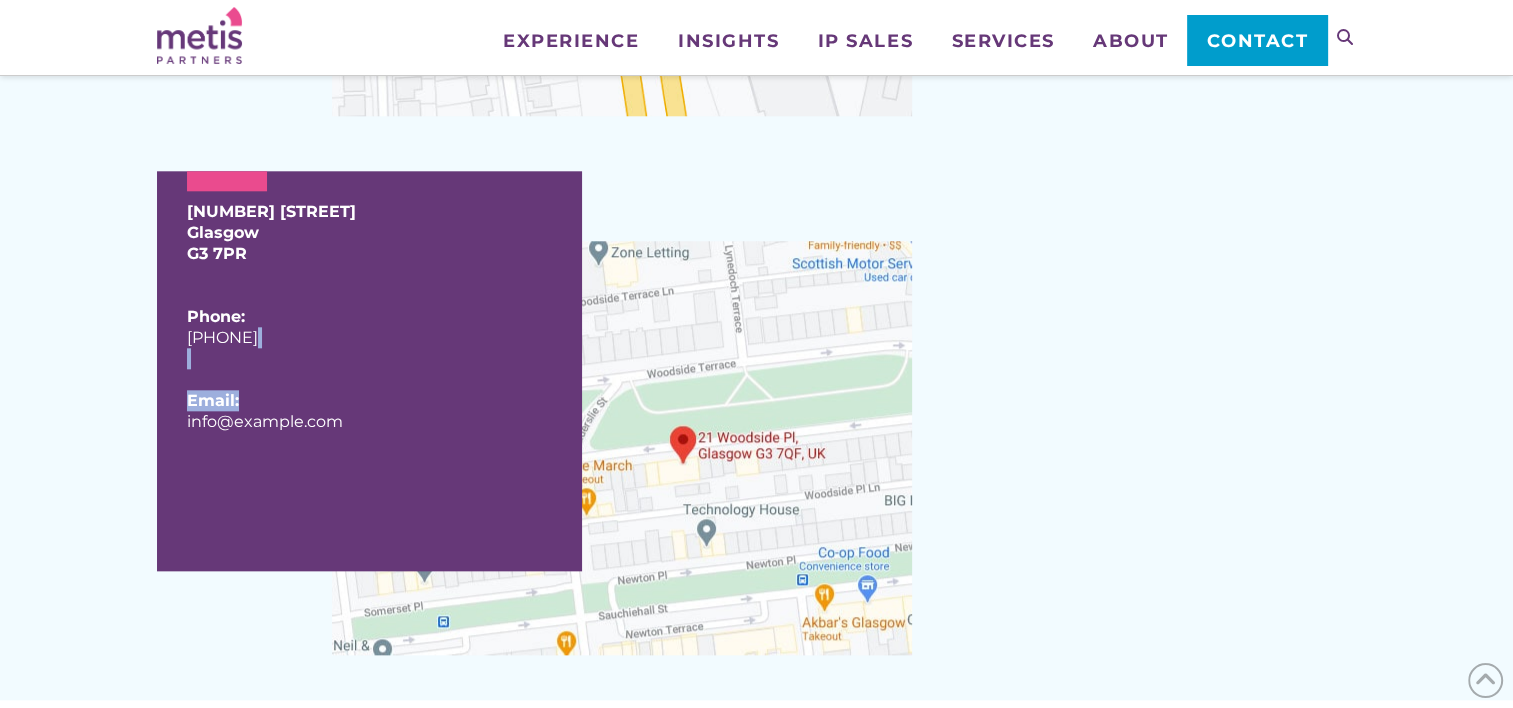 drag, startPoint x: 456, startPoint y: 411, endPoint x: 292, endPoint y: 368, distance: 169.5435 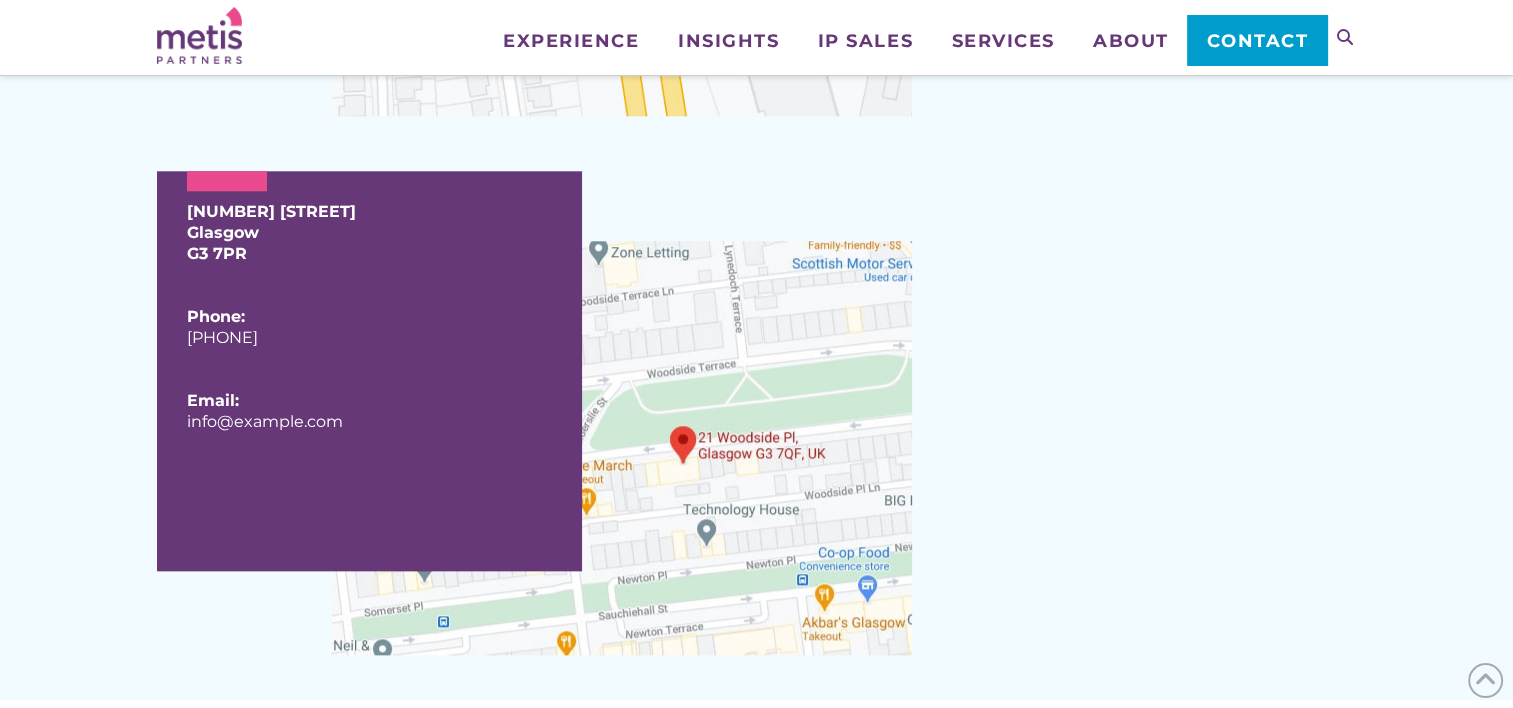 click on "10 Newton Place Glasgow G3 7PR
Phone: +44 (0) 141 353 3011
Email: info@metispartners.com" at bounding box center (554, 413) 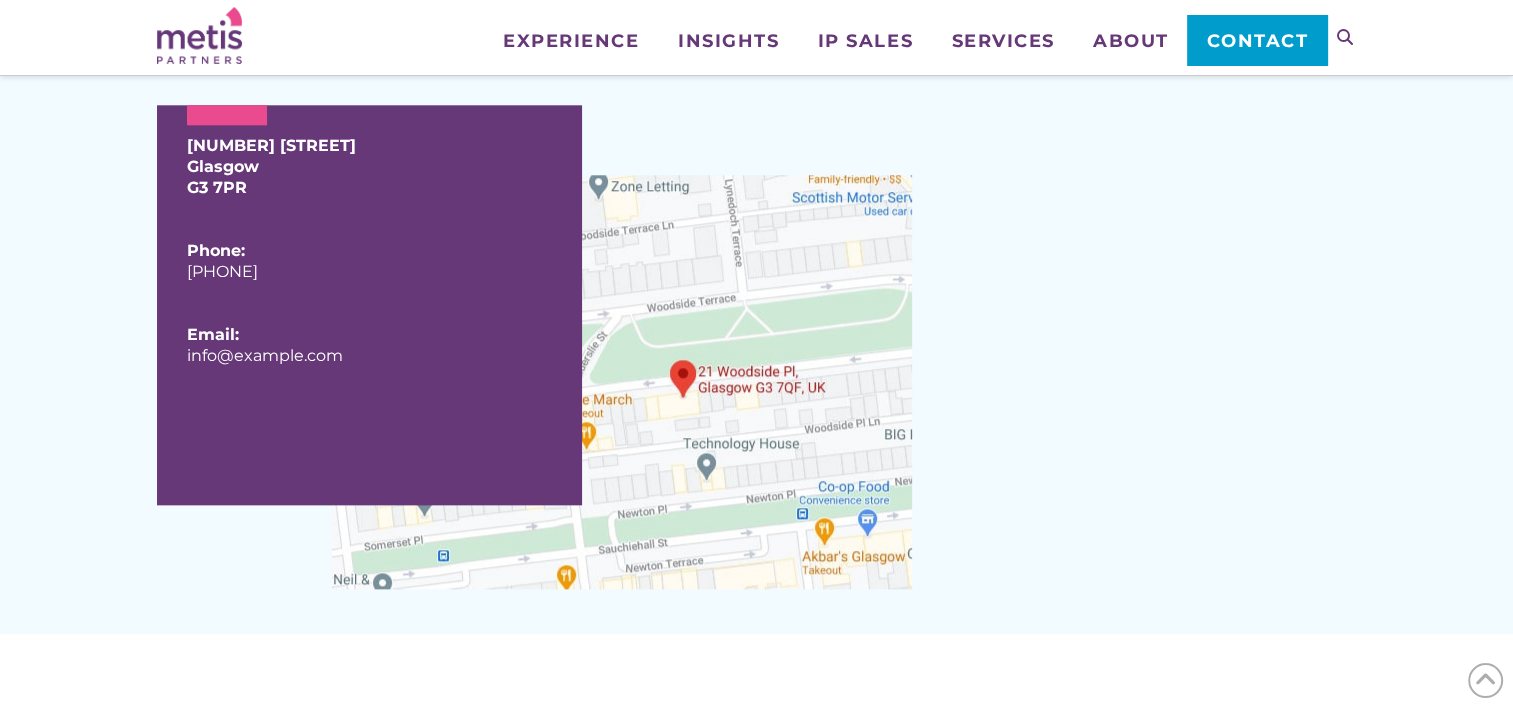 scroll, scrollTop: 2200, scrollLeft: 0, axis: vertical 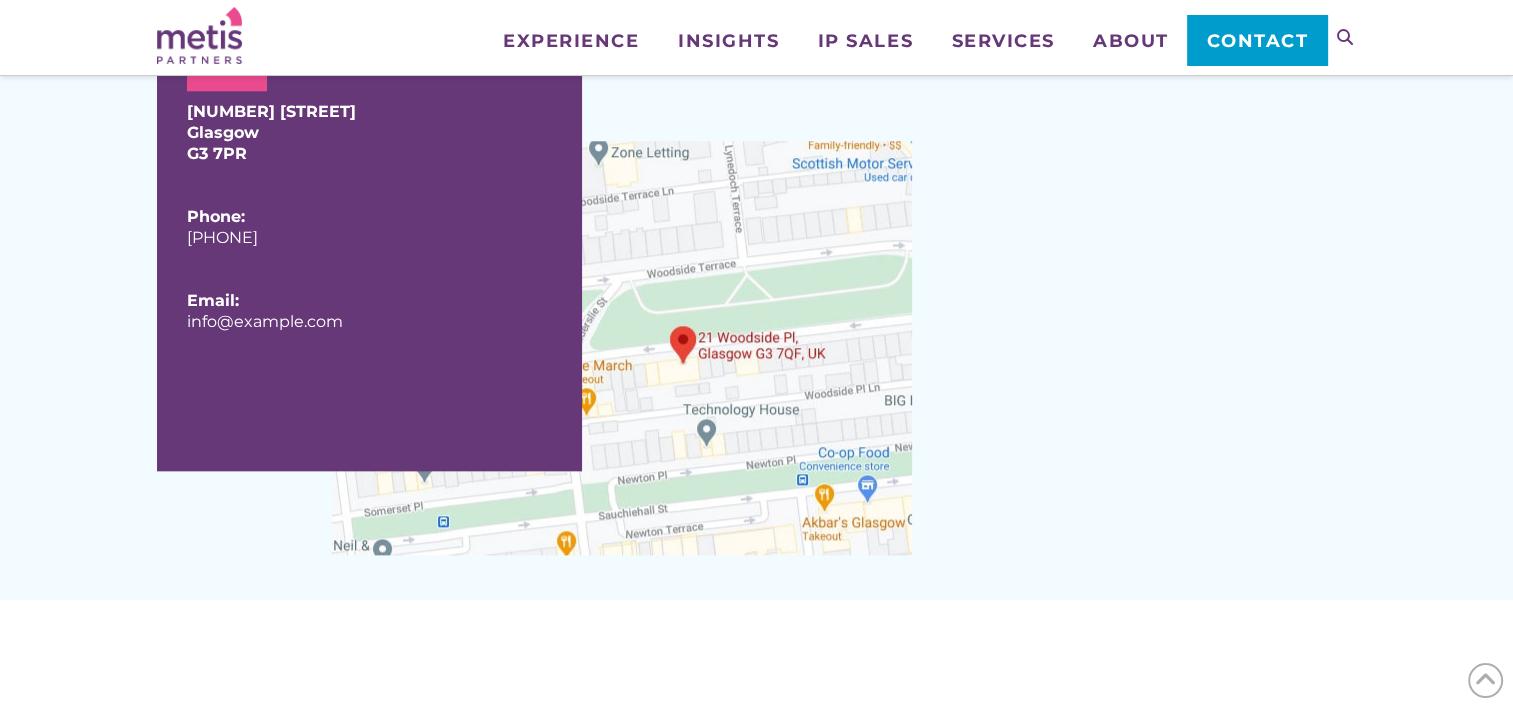 click on "Contact" at bounding box center [1257, 41] 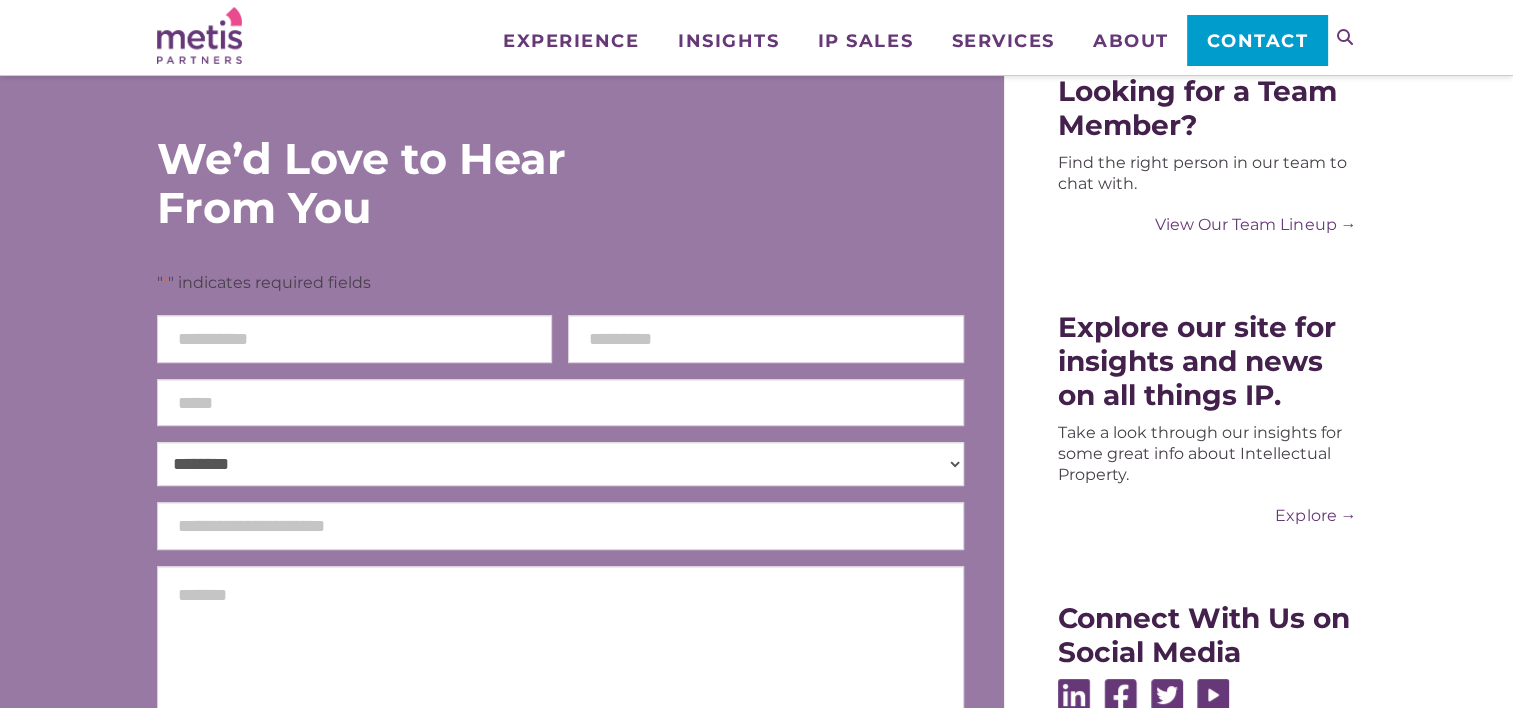 scroll, scrollTop: 400, scrollLeft: 0, axis: vertical 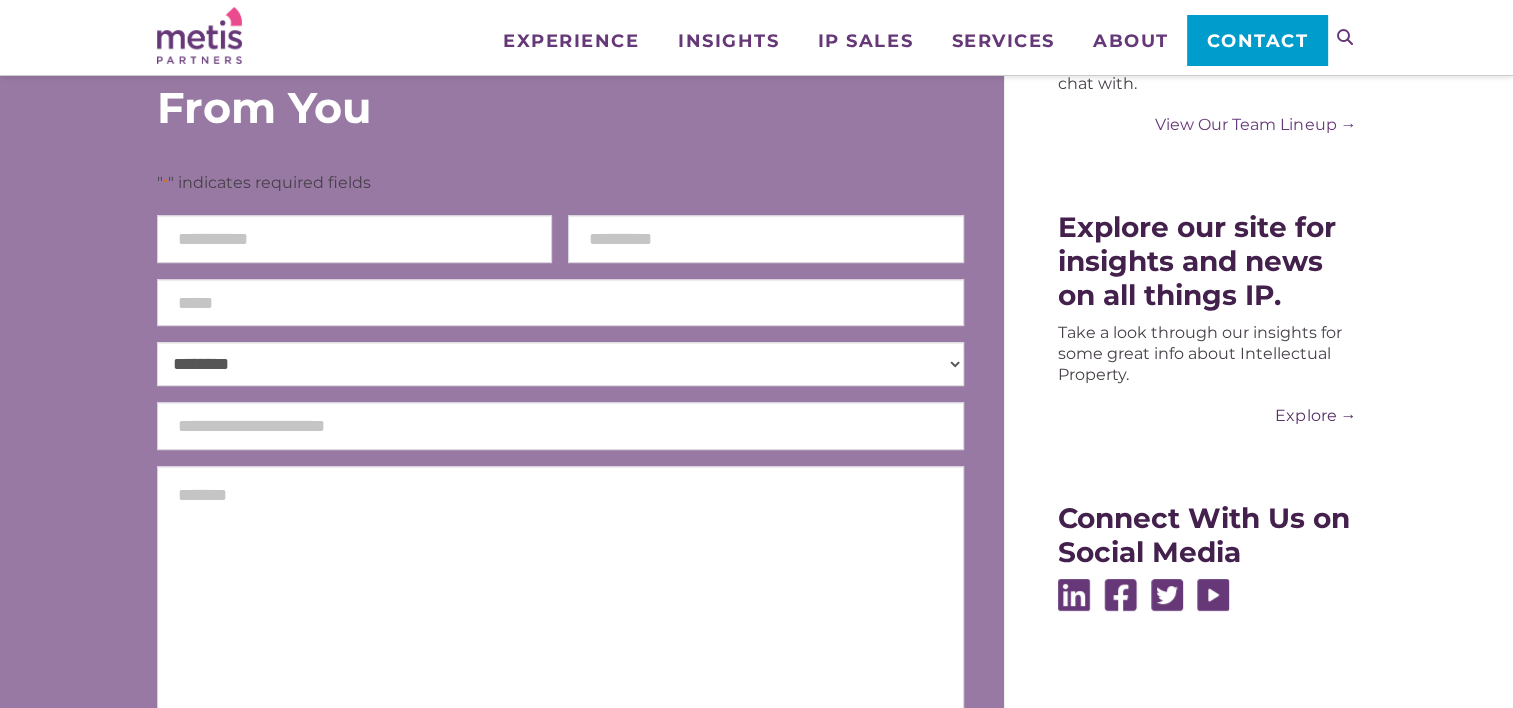 click on "Explore →" at bounding box center [1207, 415] 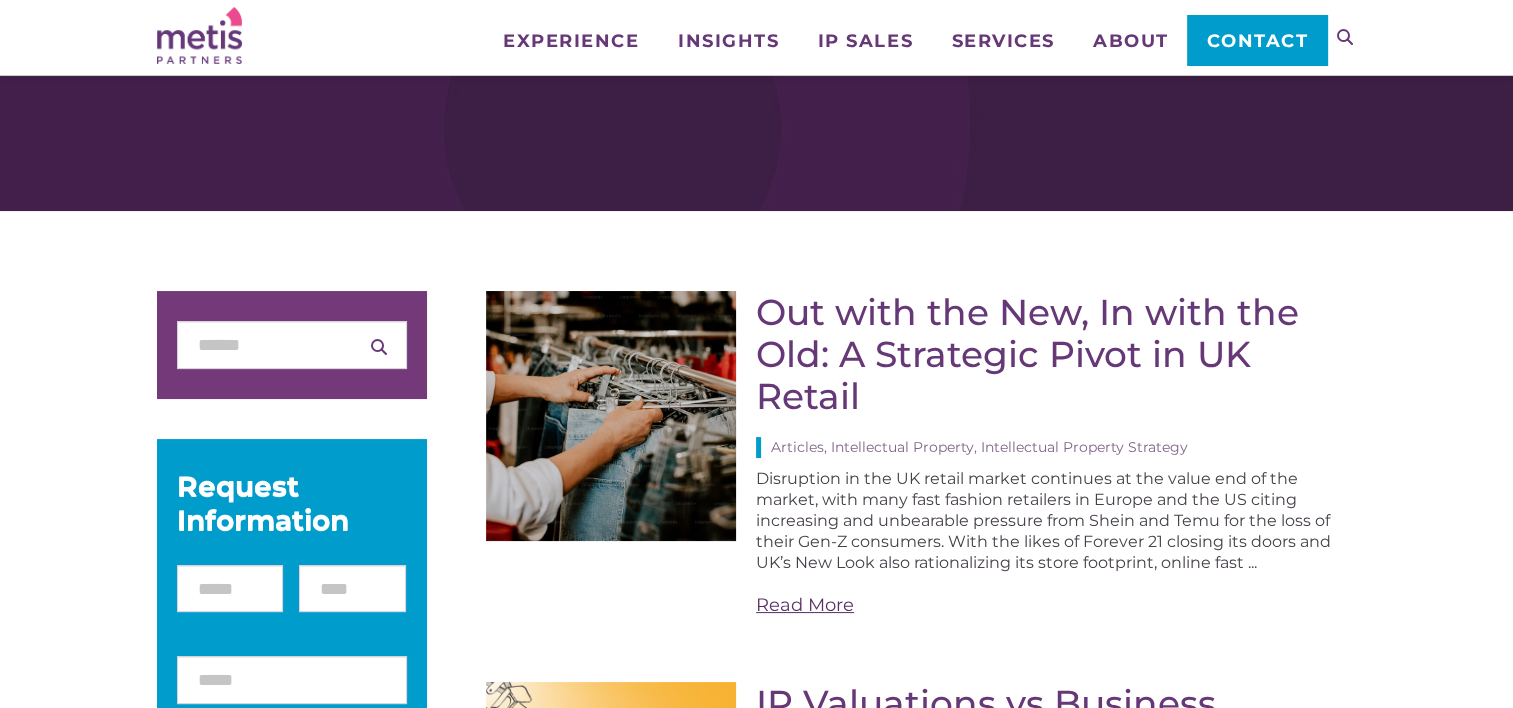 scroll, scrollTop: 100, scrollLeft: 0, axis: vertical 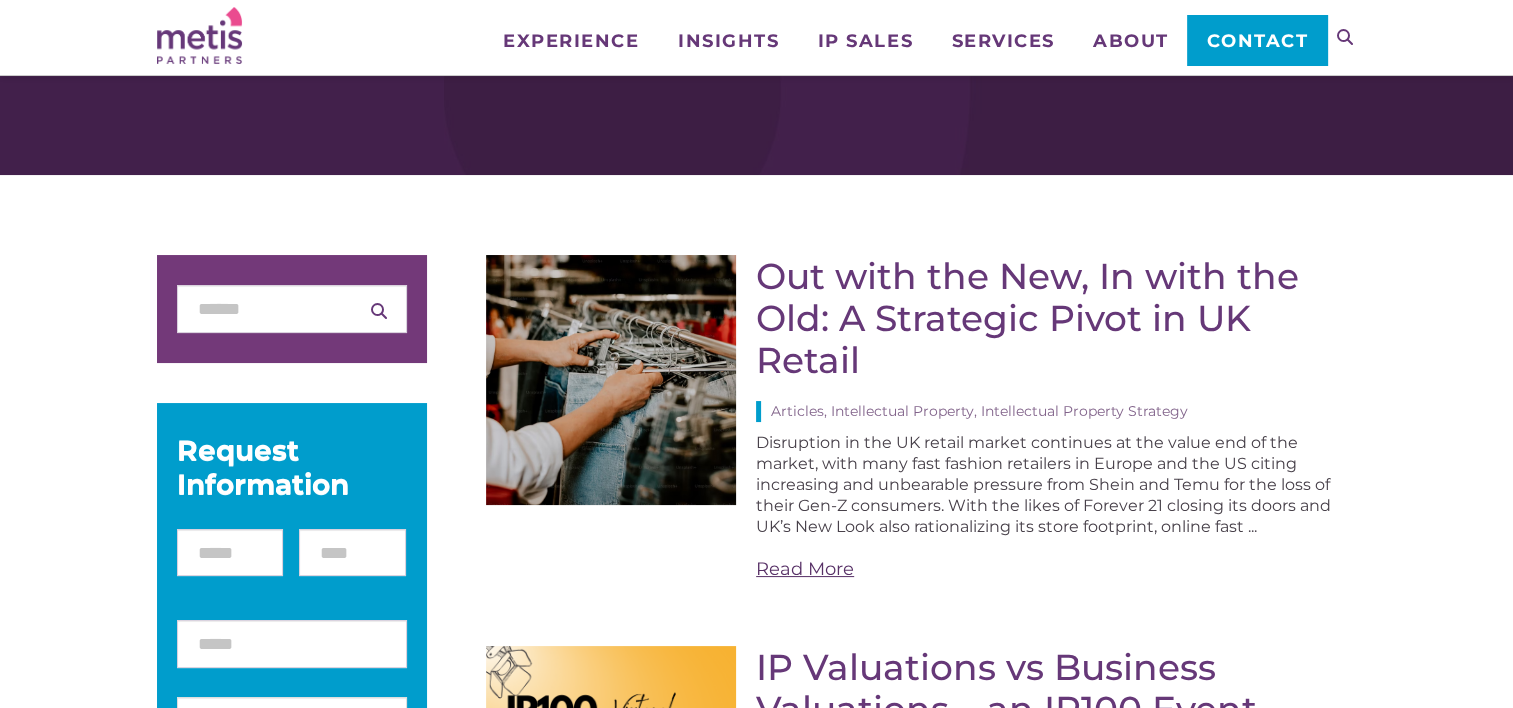 click on "Read More" at bounding box center (1056, 569) 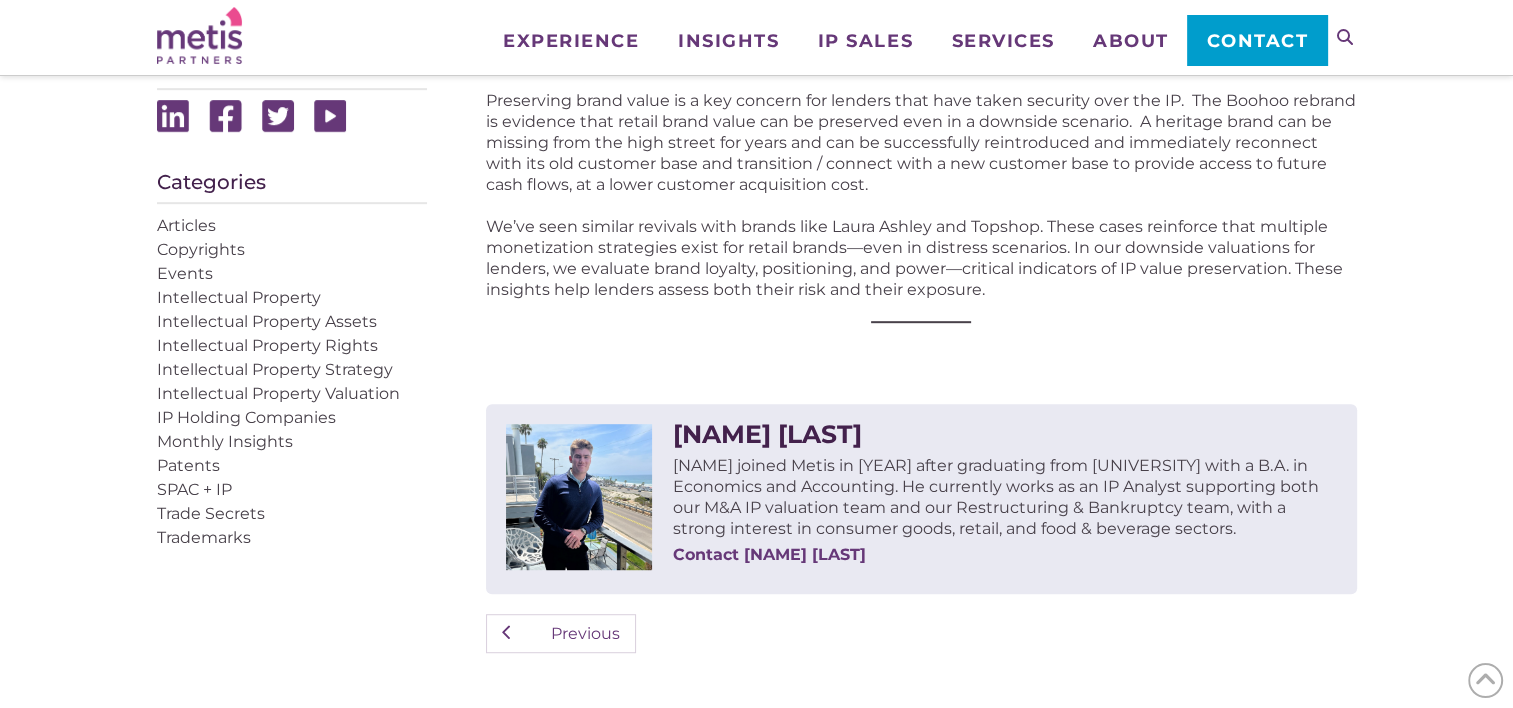 scroll, scrollTop: 1100, scrollLeft: 0, axis: vertical 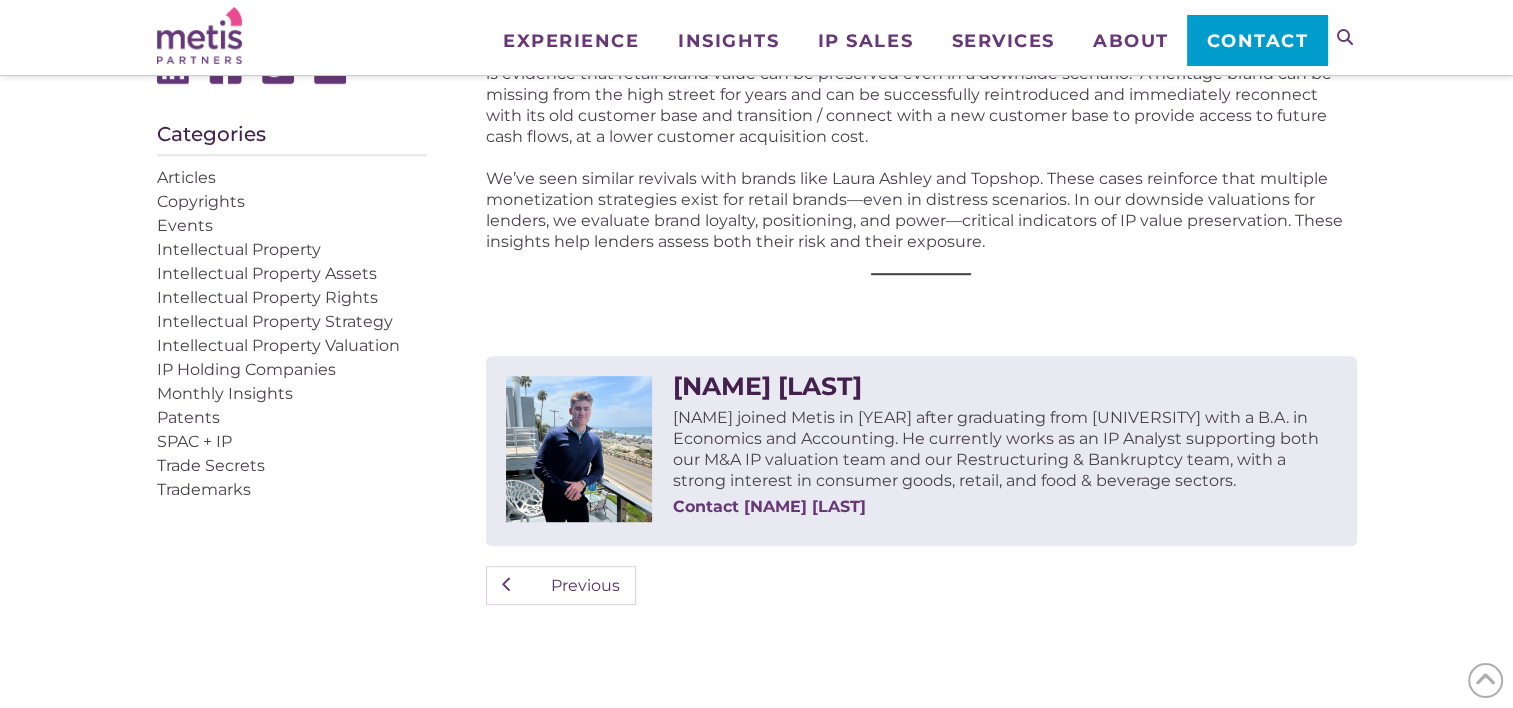 click on "Previous" at bounding box center [585, 585] 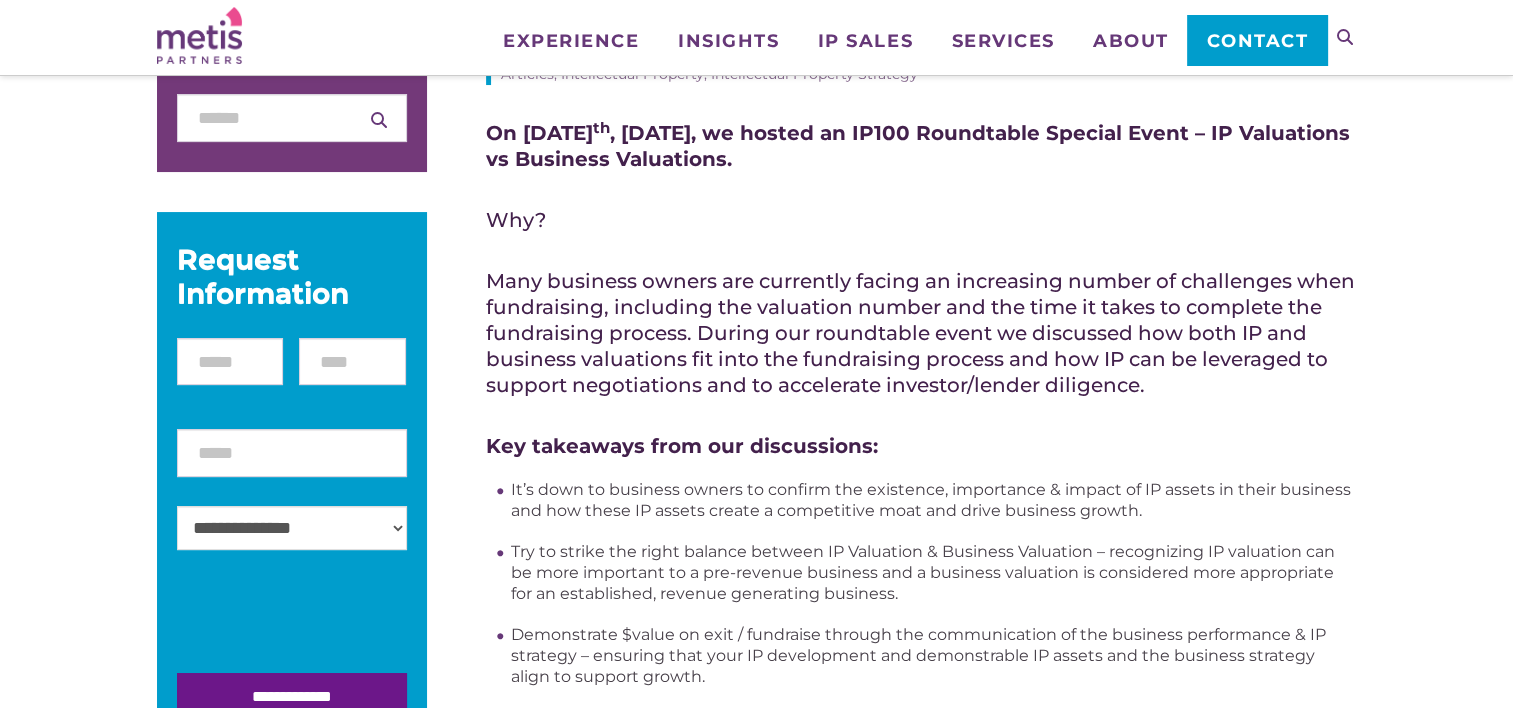 scroll, scrollTop: 400, scrollLeft: 0, axis: vertical 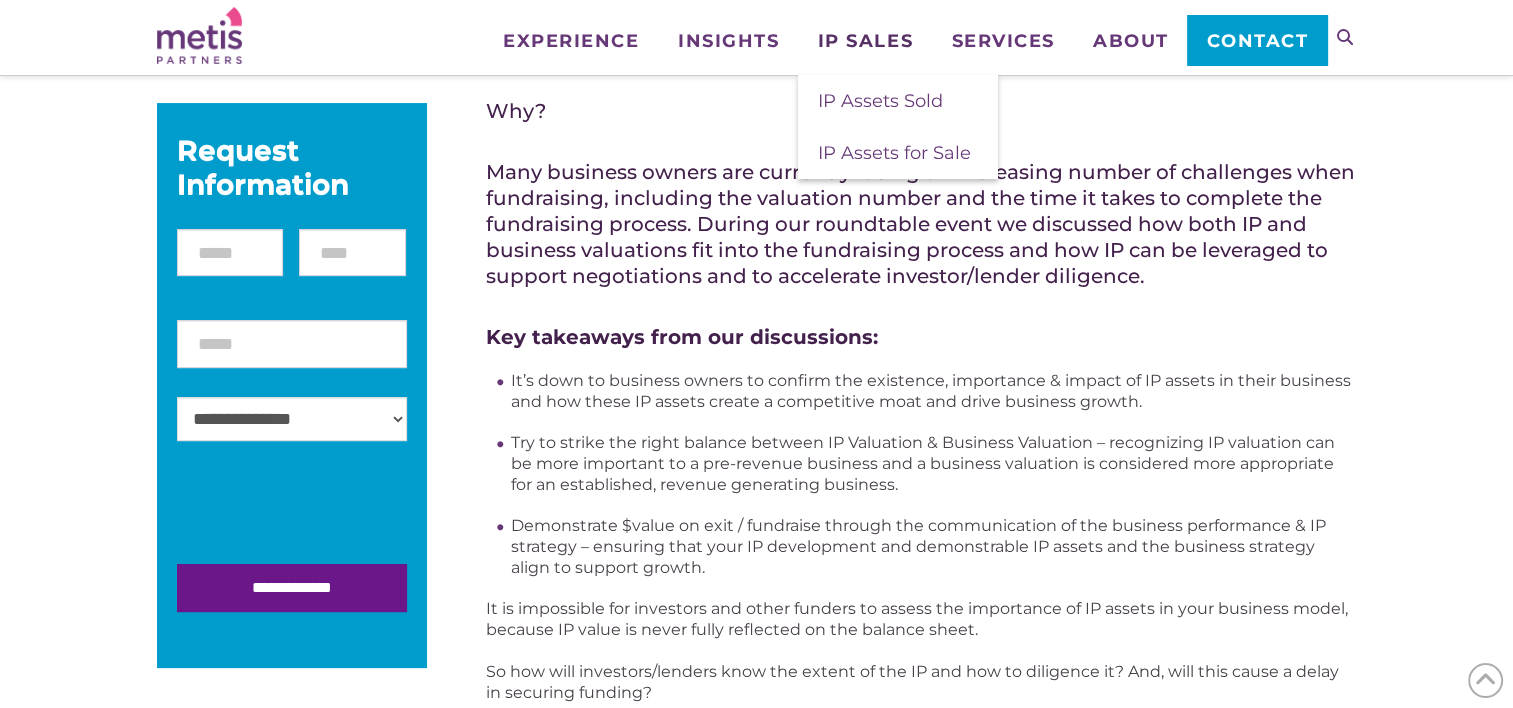 click on "IP Sales" at bounding box center [865, 41] 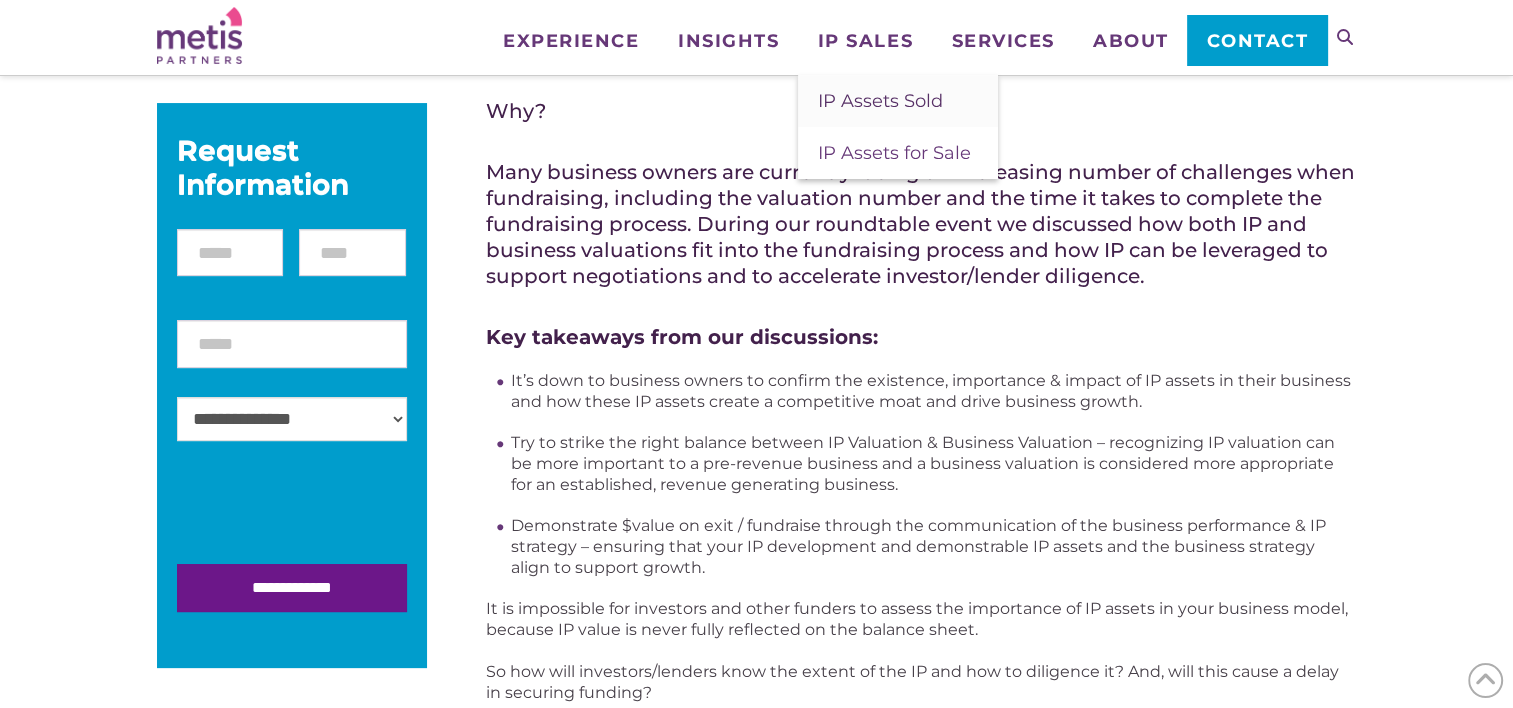 click on "IP Assets Sold" at bounding box center (880, 101) 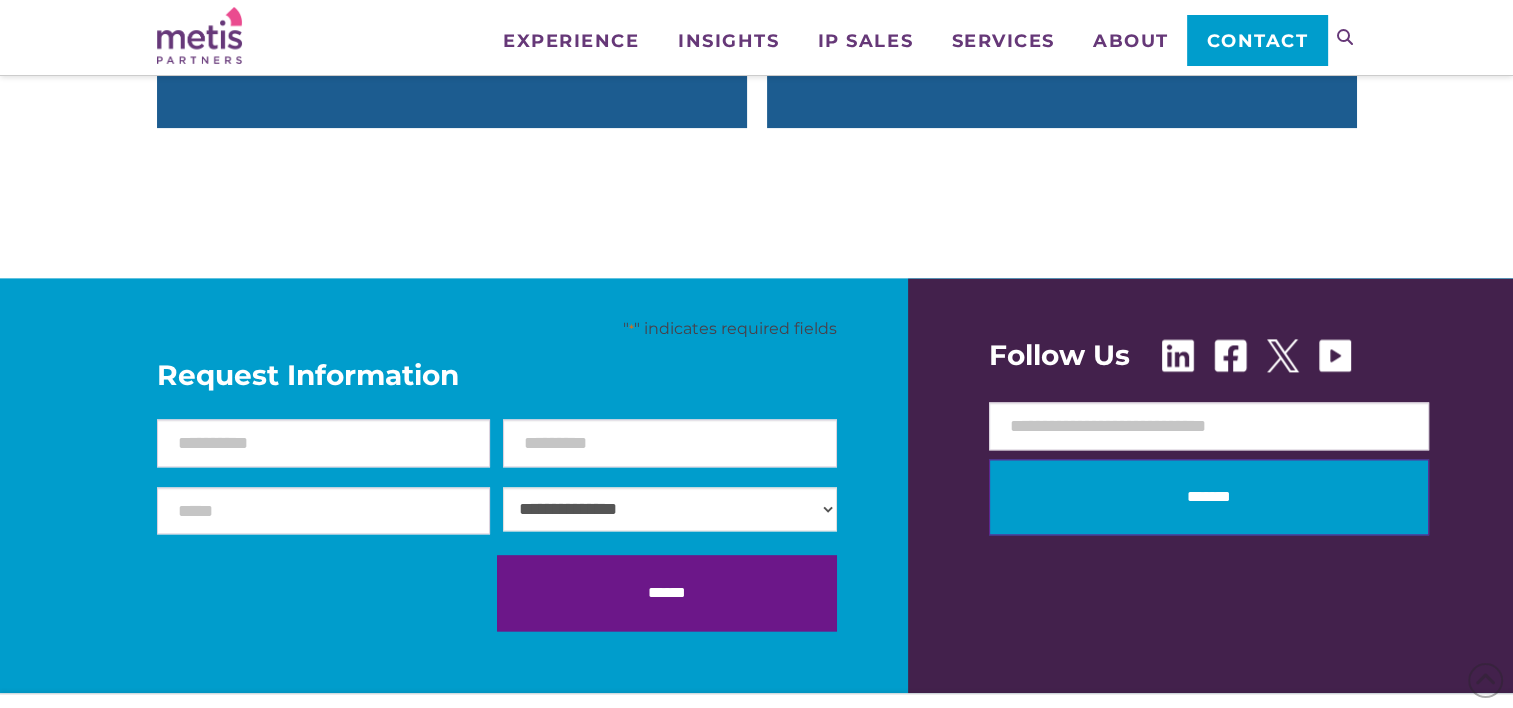 scroll, scrollTop: 2700, scrollLeft: 0, axis: vertical 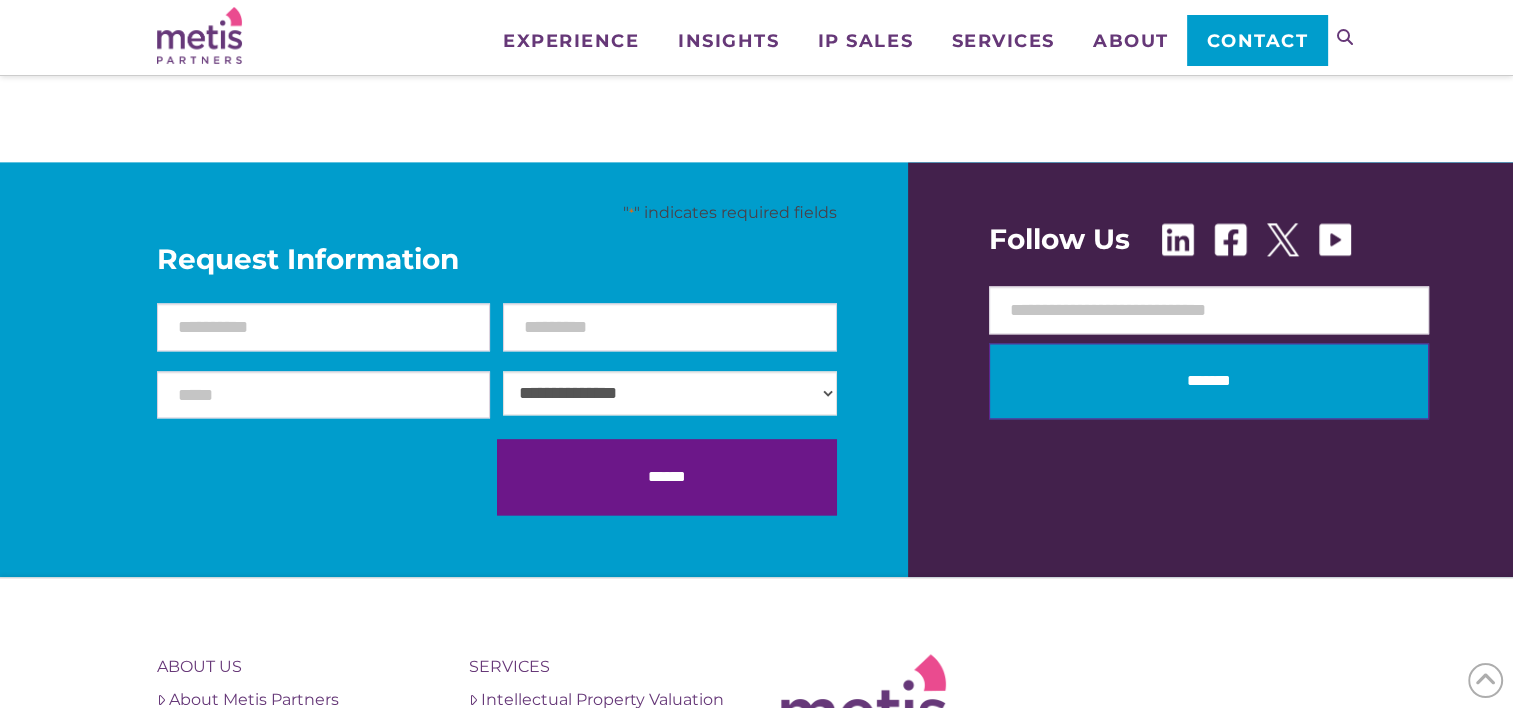 click on "**********" at bounding box center (669, 393) 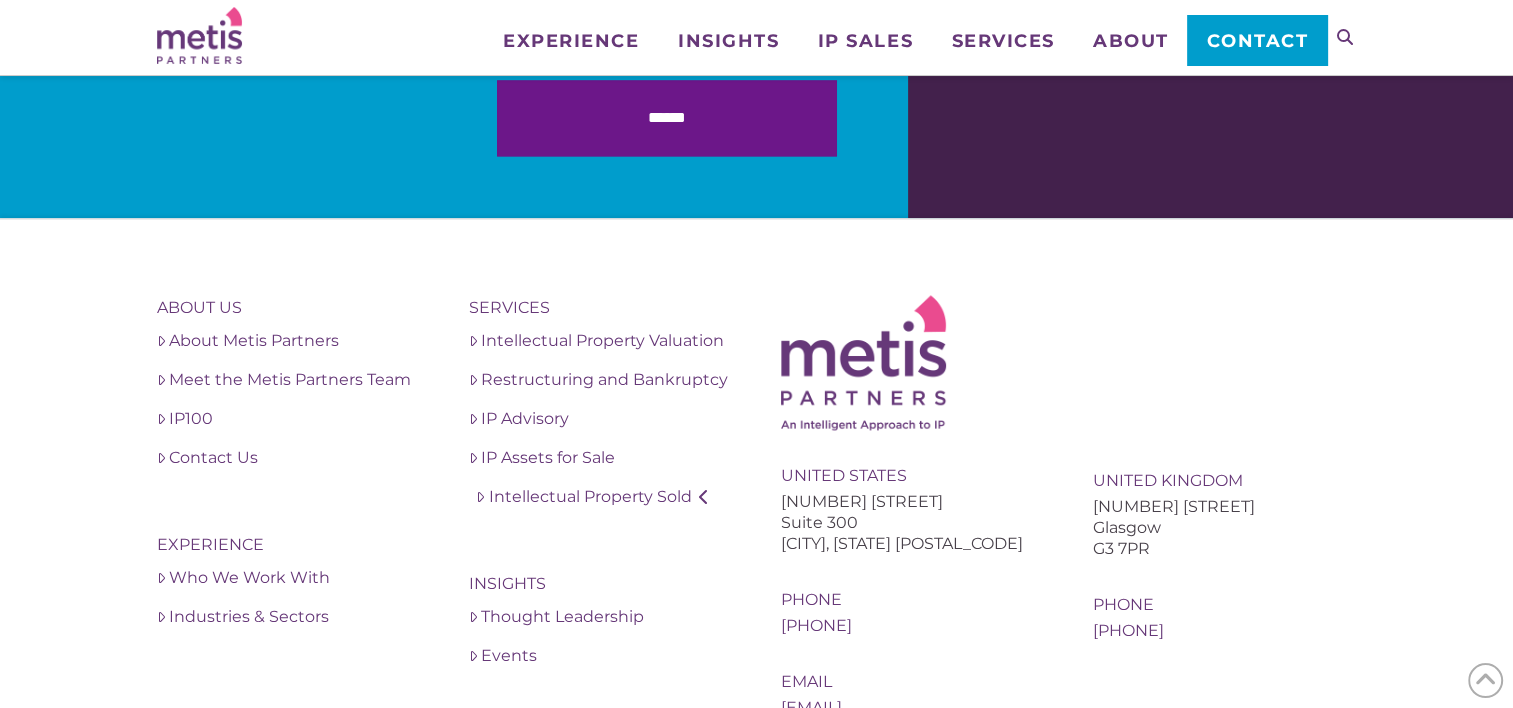 scroll, scrollTop: 3200, scrollLeft: 0, axis: vertical 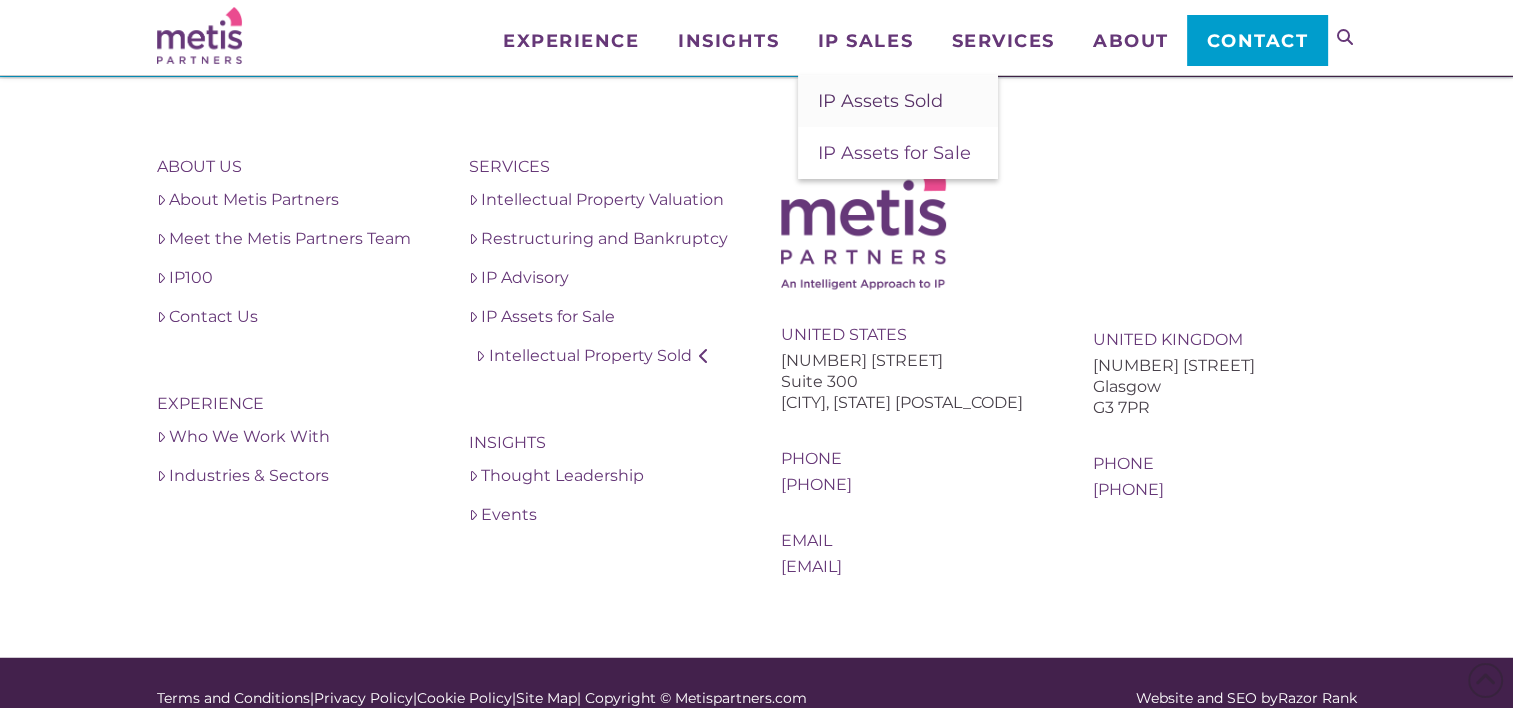 click on "IP Assets Sold" at bounding box center [880, 101] 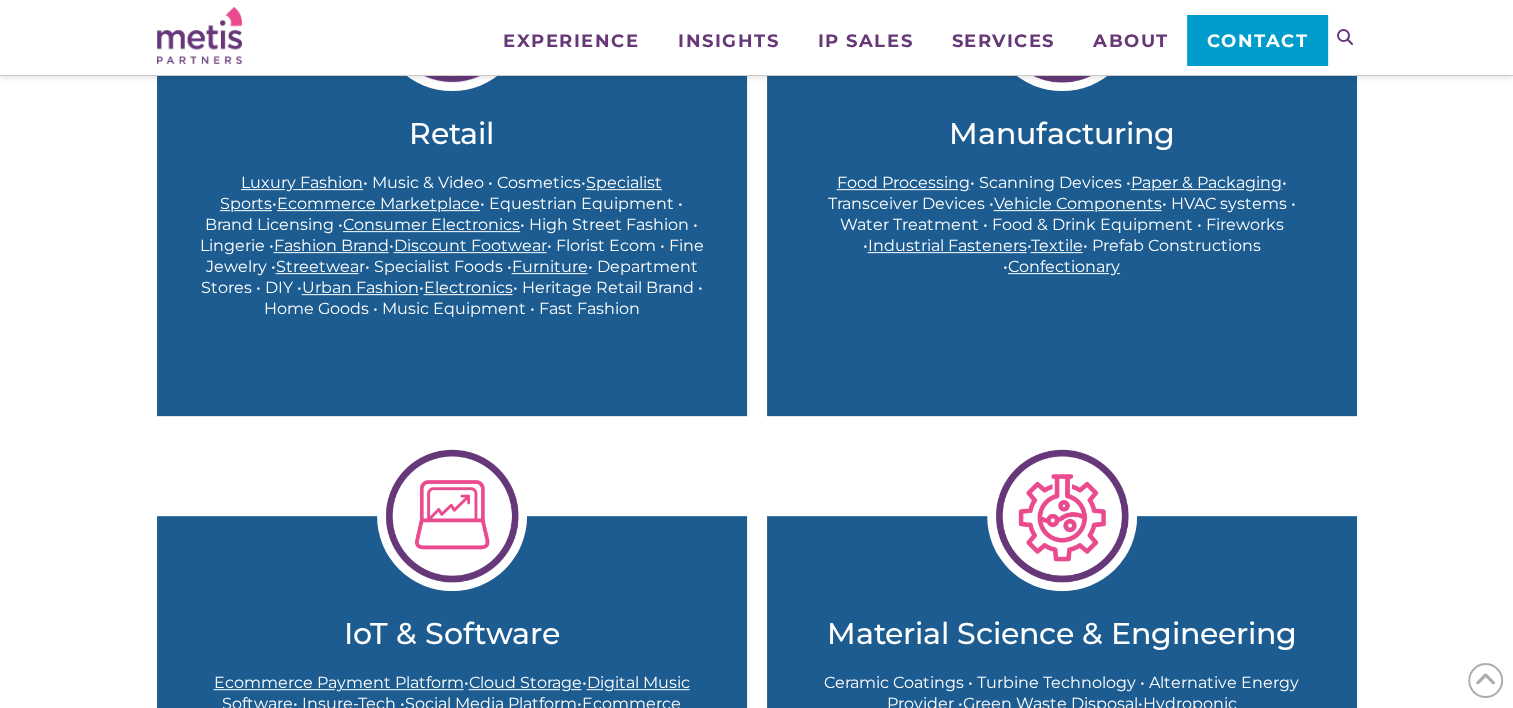 scroll, scrollTop: 800, scrollLeft: 0, axis: vertical 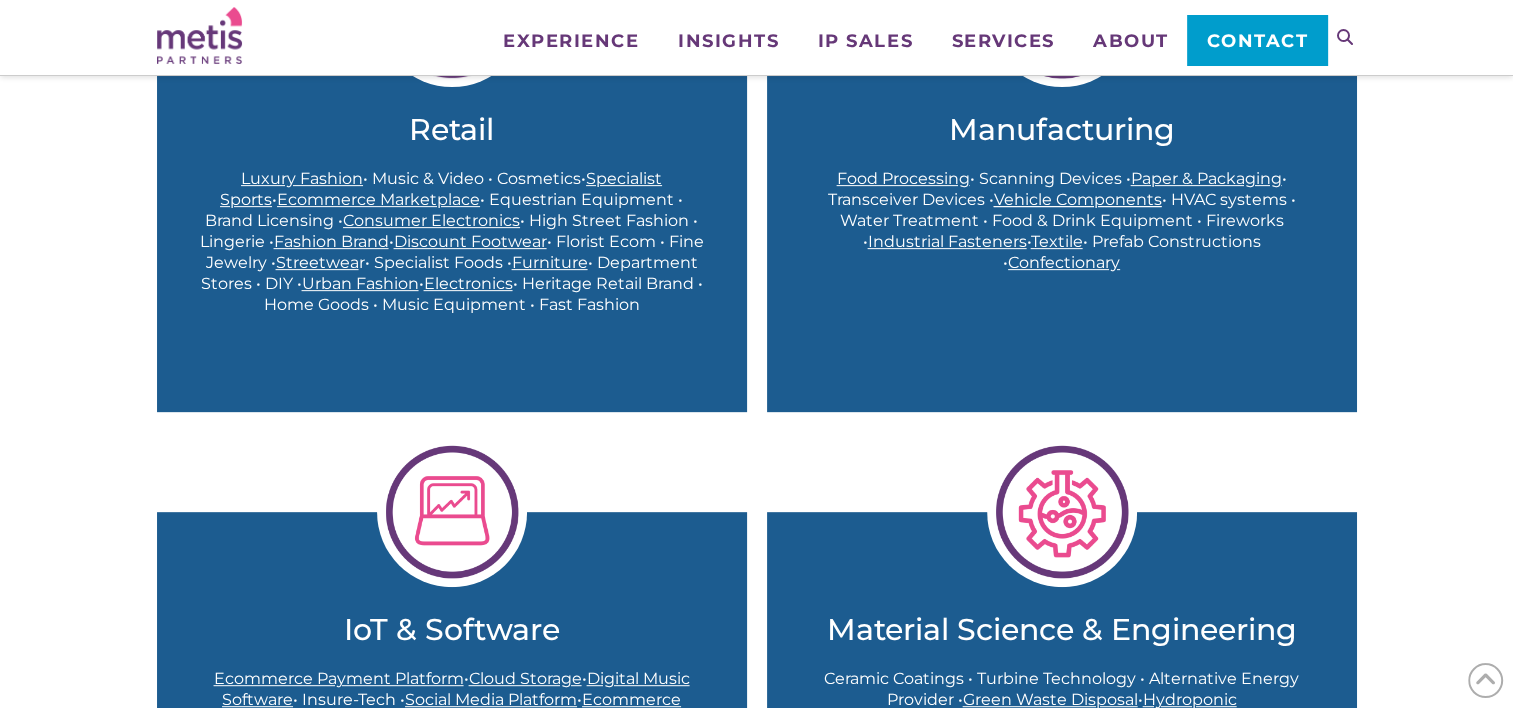 click on "Vehicle Components" at bounding box center (1078, 199) 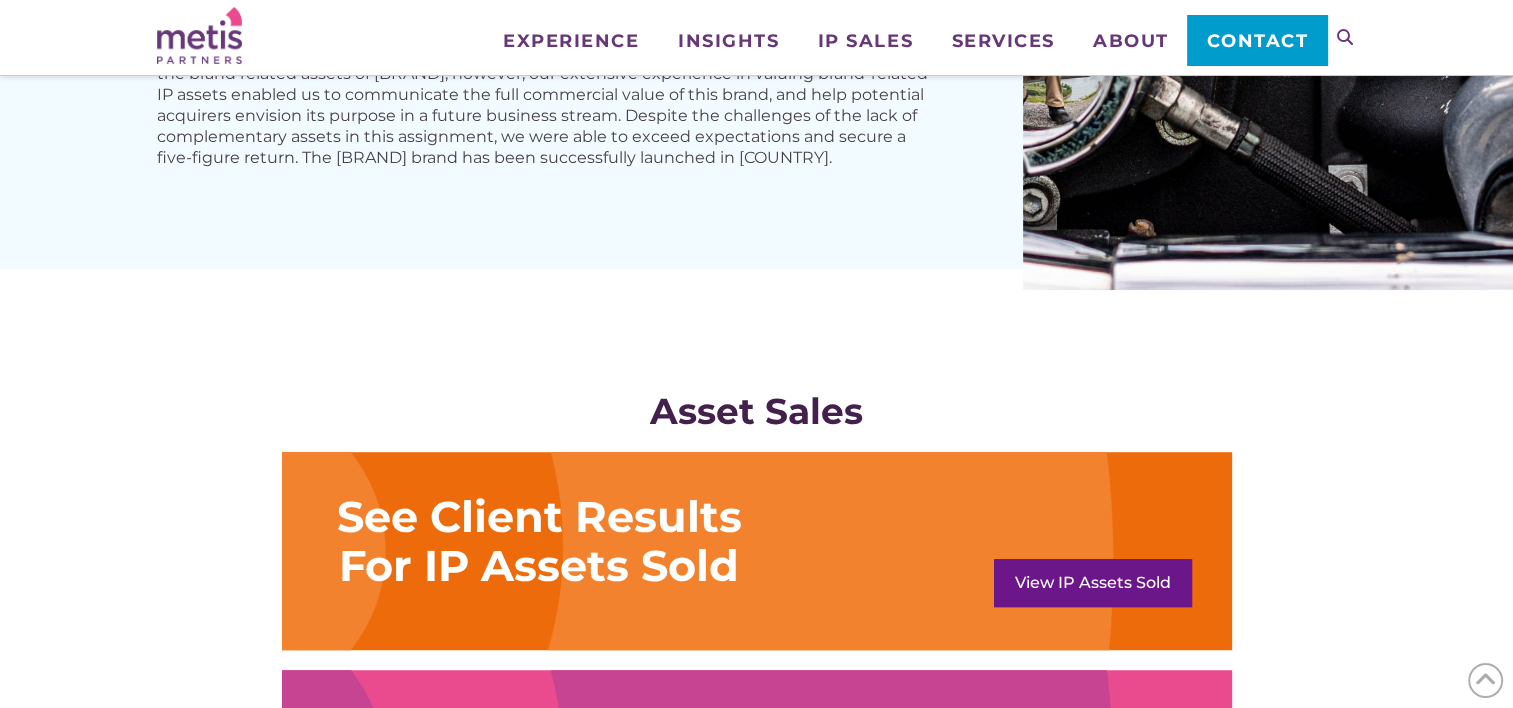 scroll, scrollTop: 1200, scrollLeft: 0, axis: vertical 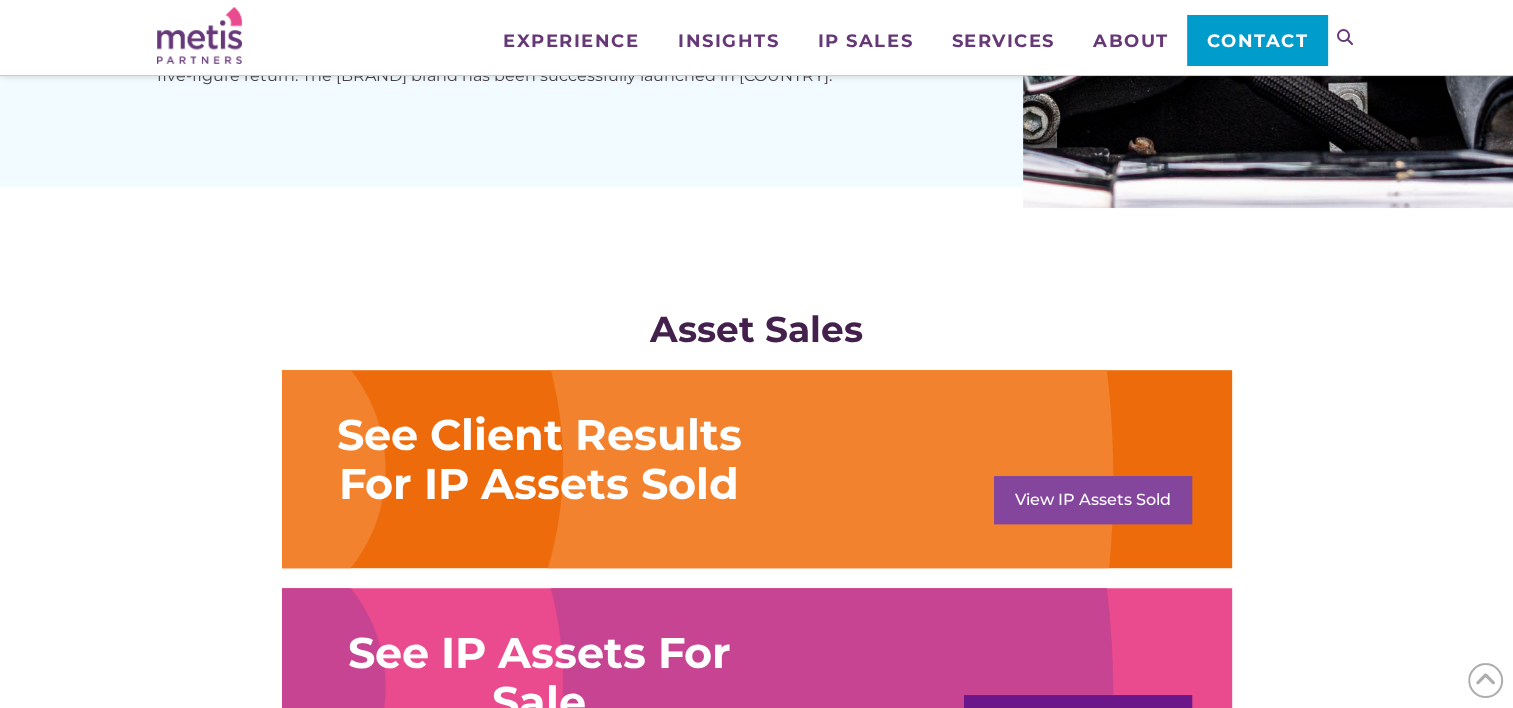 click on "View IP Assets Sold" at bounding box center (1093, 500) 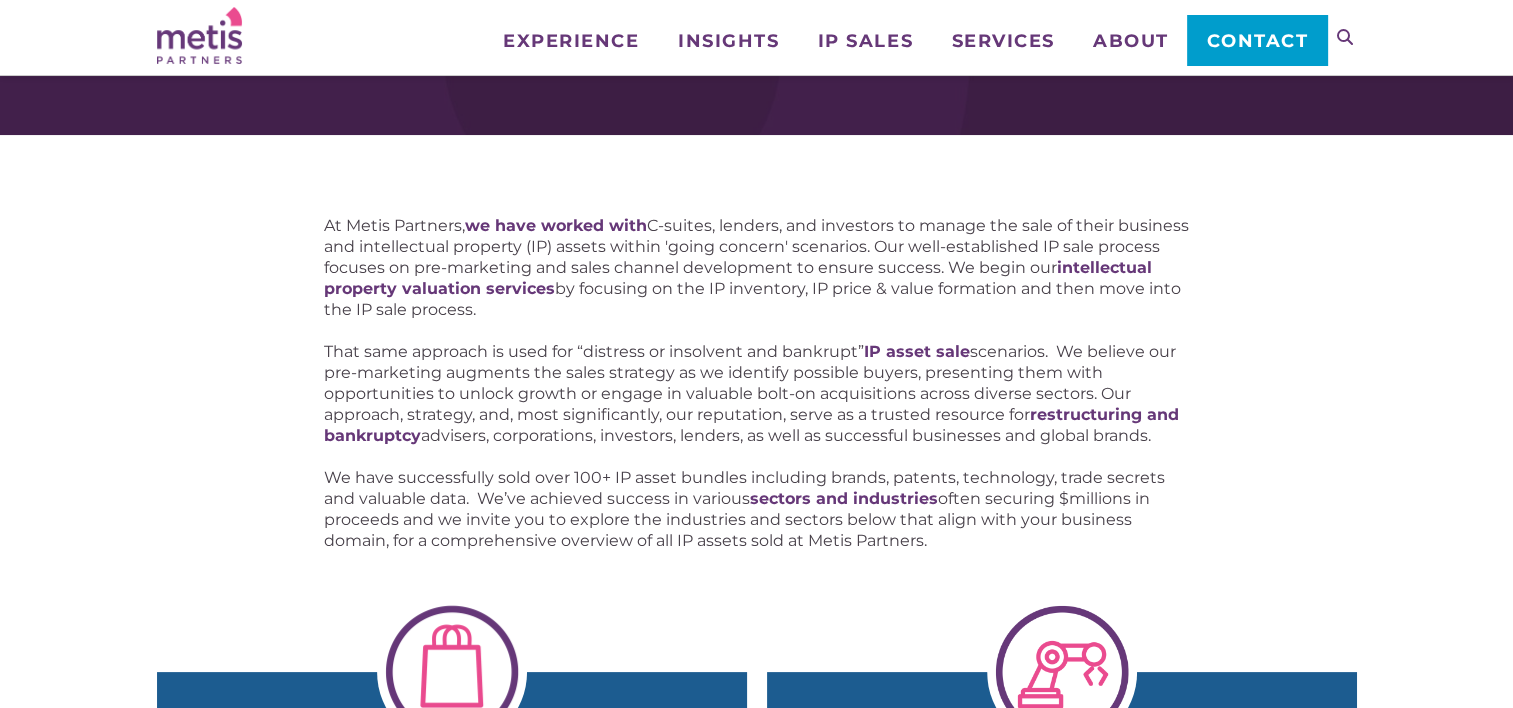scroll, scrollTop: 0, scrollLeft: 0, axis: both 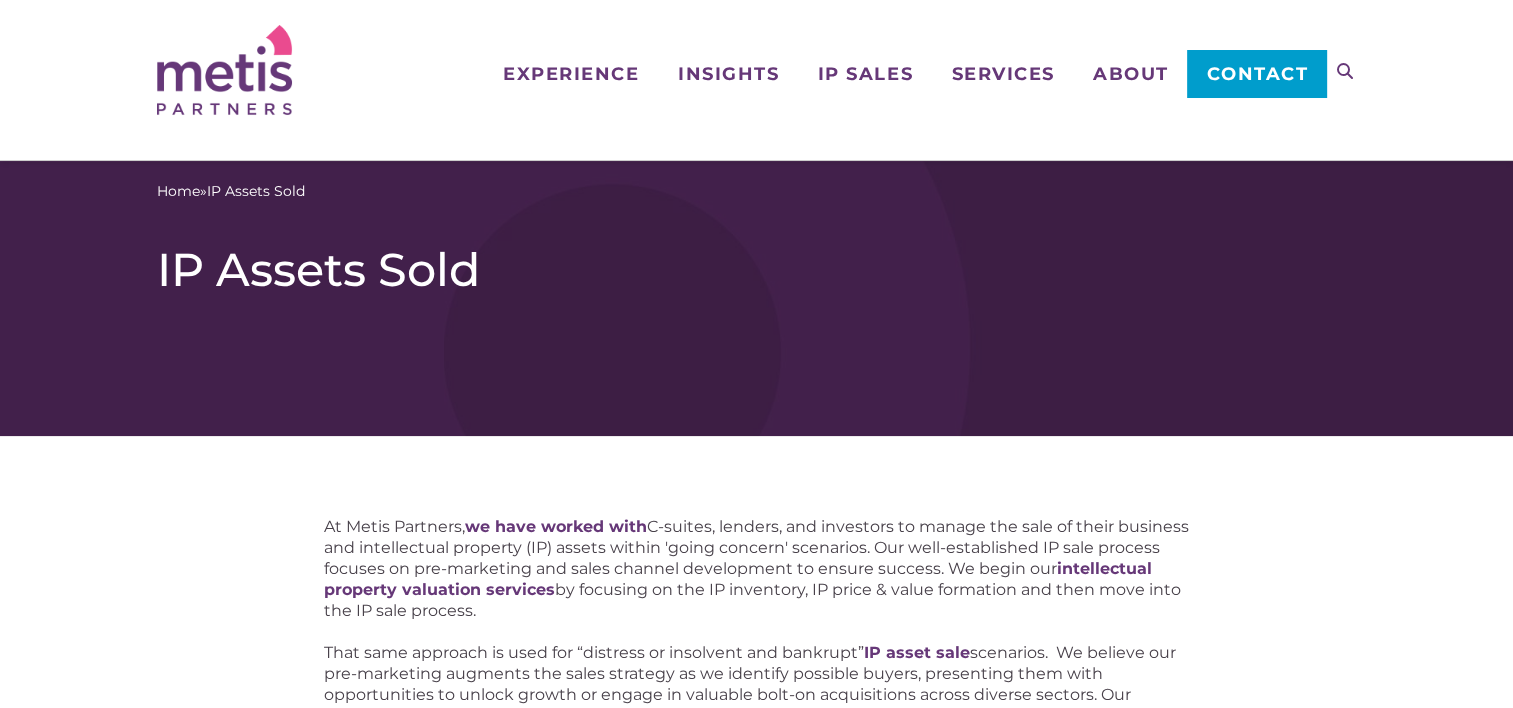 click on "Contact" at bounding box center [1257, 74] 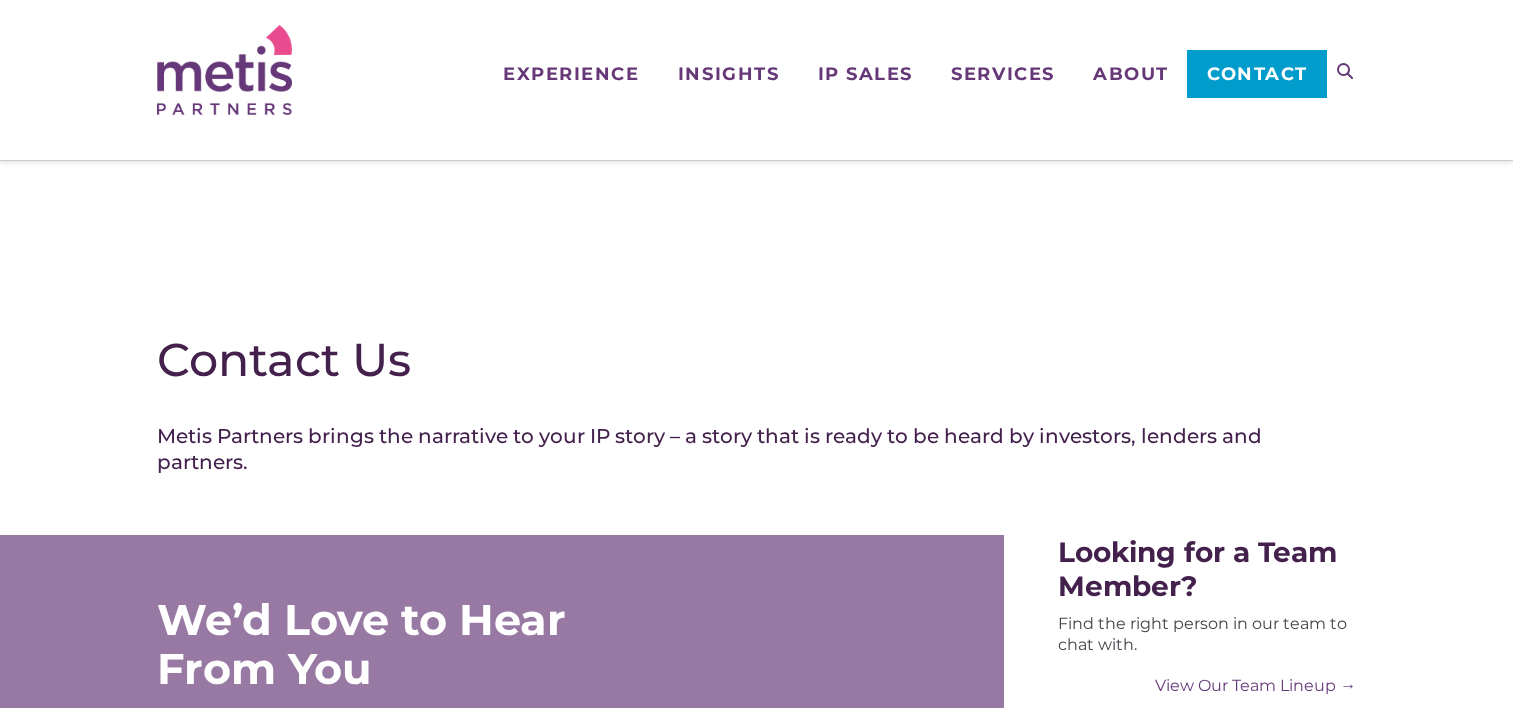 scroll, scrollTop: 0, scrollLeft: 0, axis: both 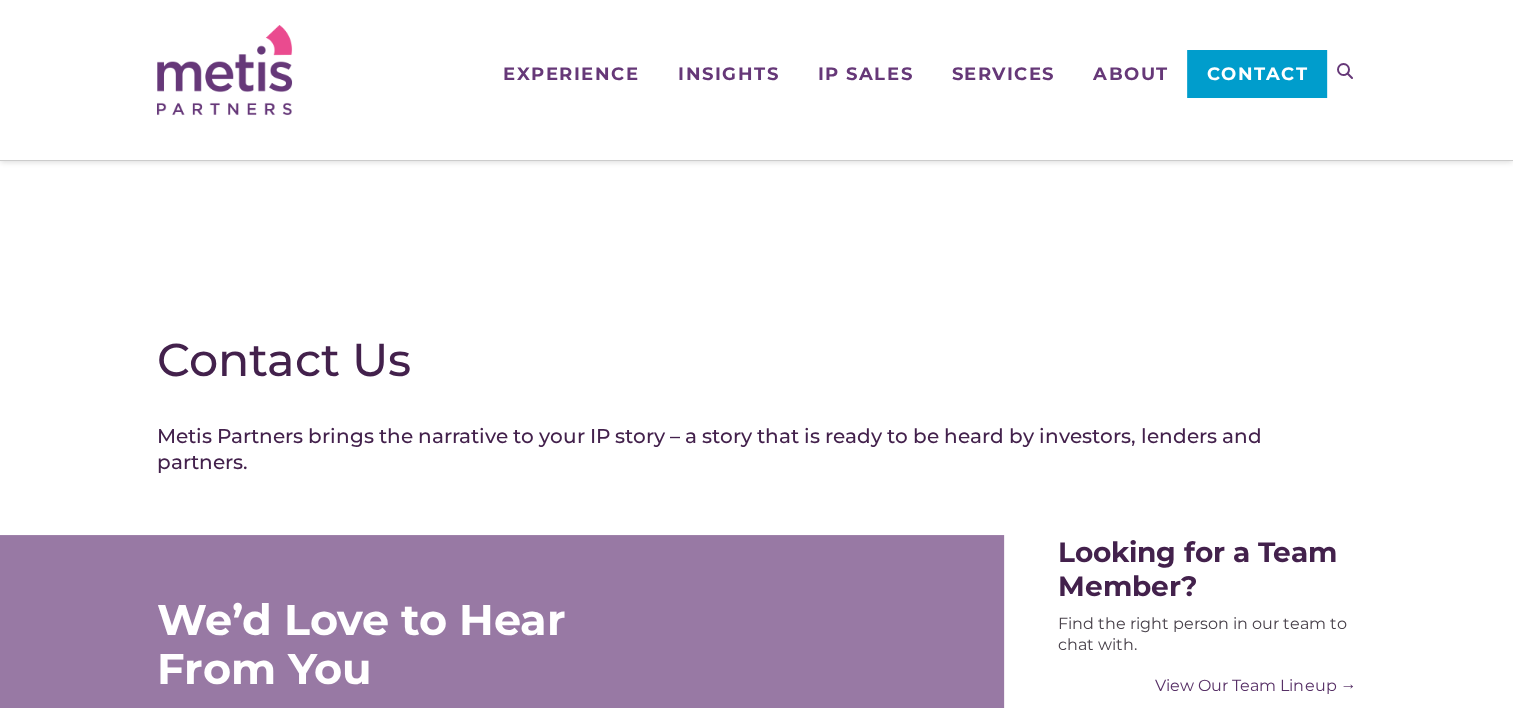 click on "View Our Team Lineup →" at bounding box center (1207, 685) 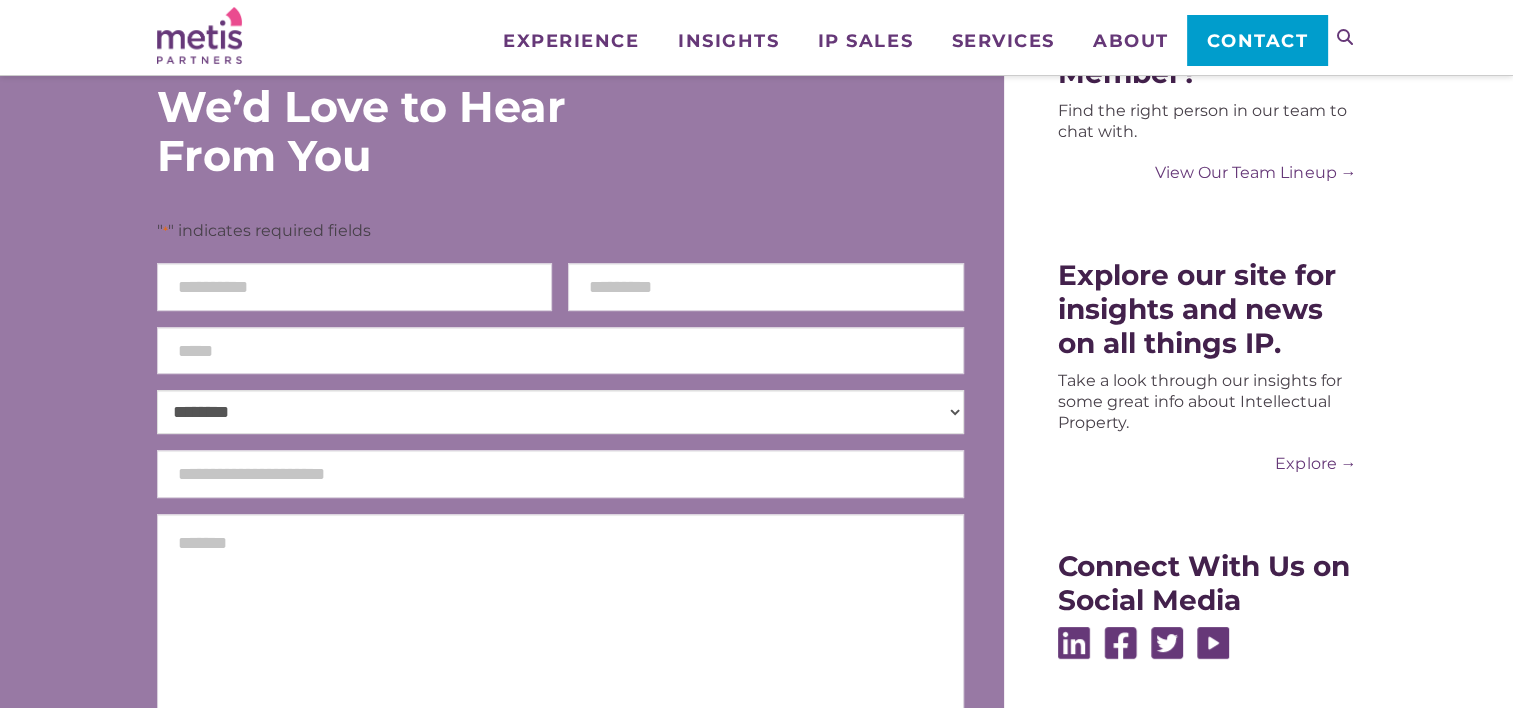 scroll, scrollTop: 400, scrollLeft: 0, axis: vertical 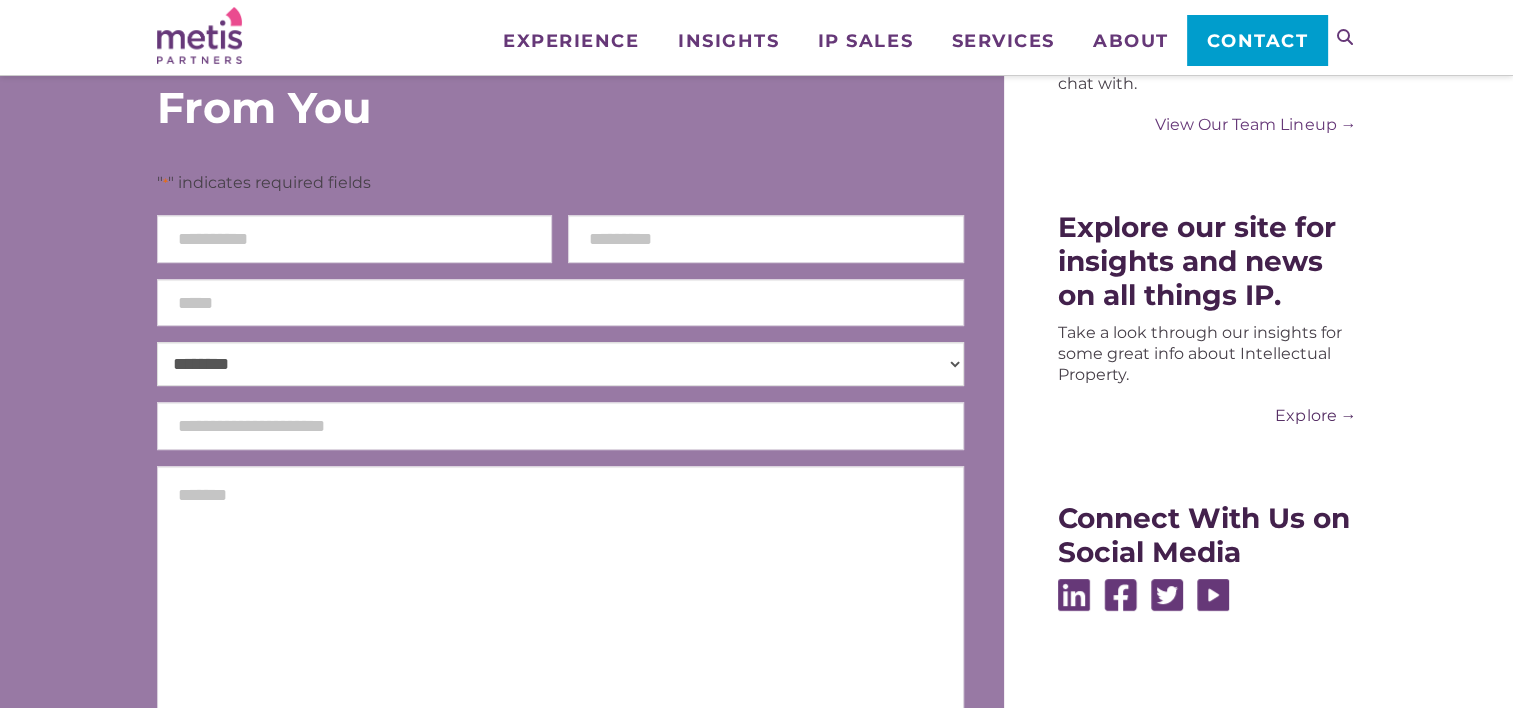 click on "Explore →" at bounding box center [1207, 415] 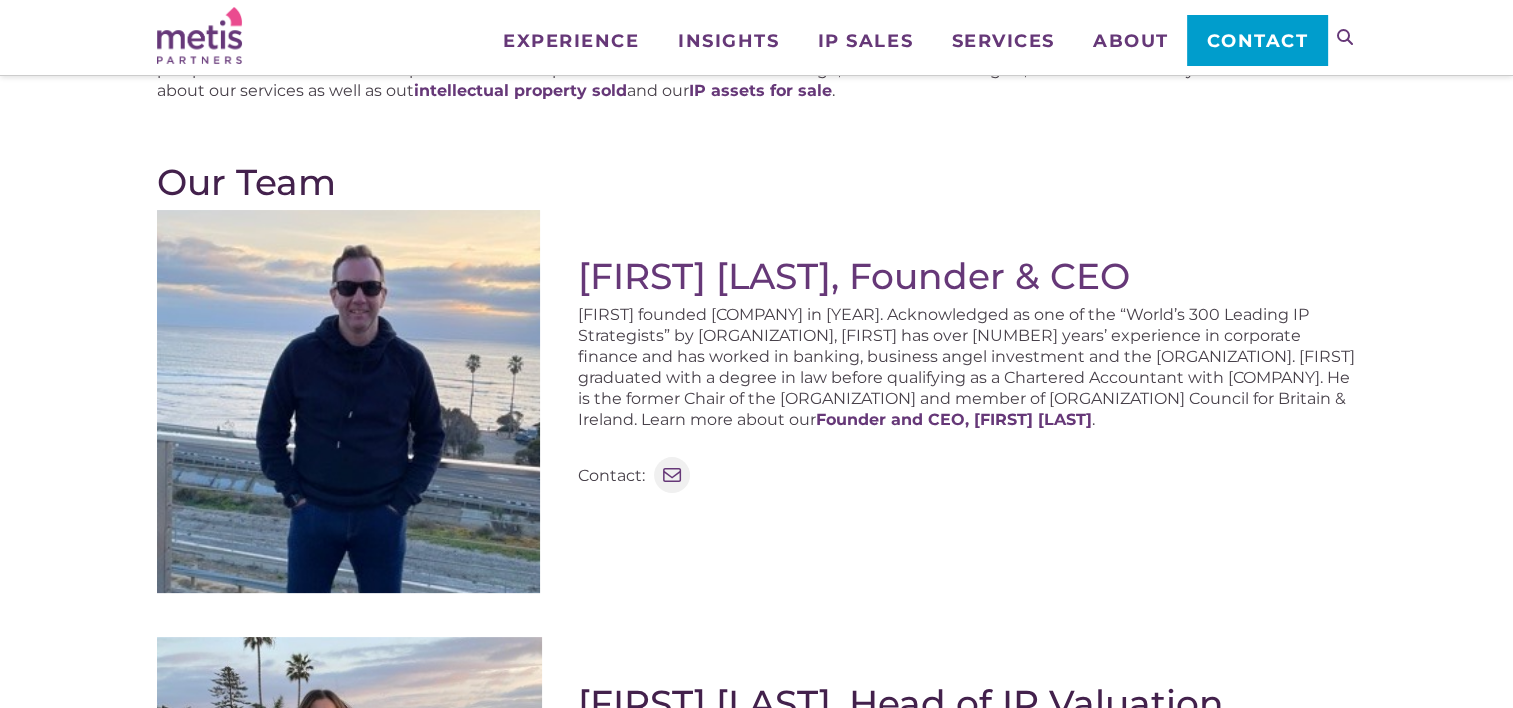 scroll, scrollTop: 300, scrollLeft: 0, axis: vertical 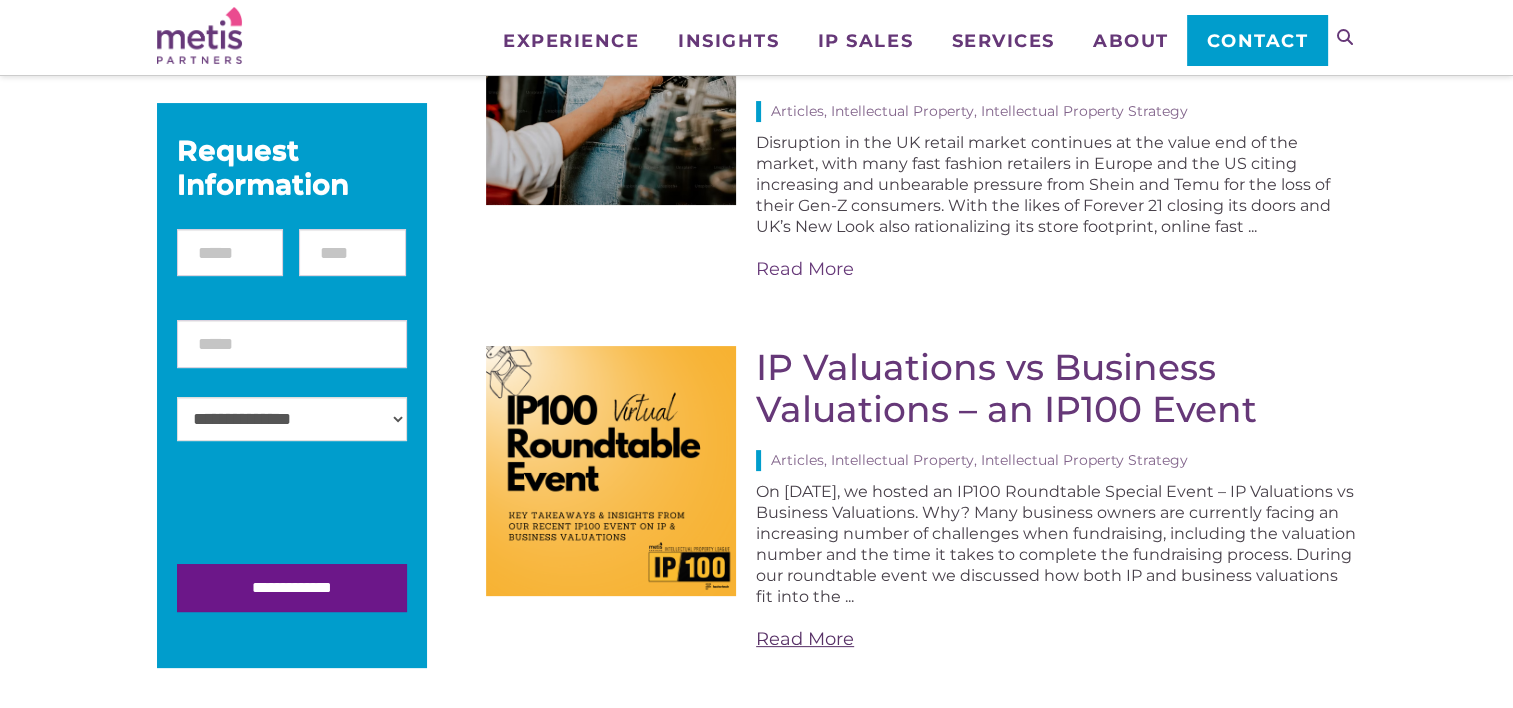 click on "Read More" at bounding box center [1056, 639] 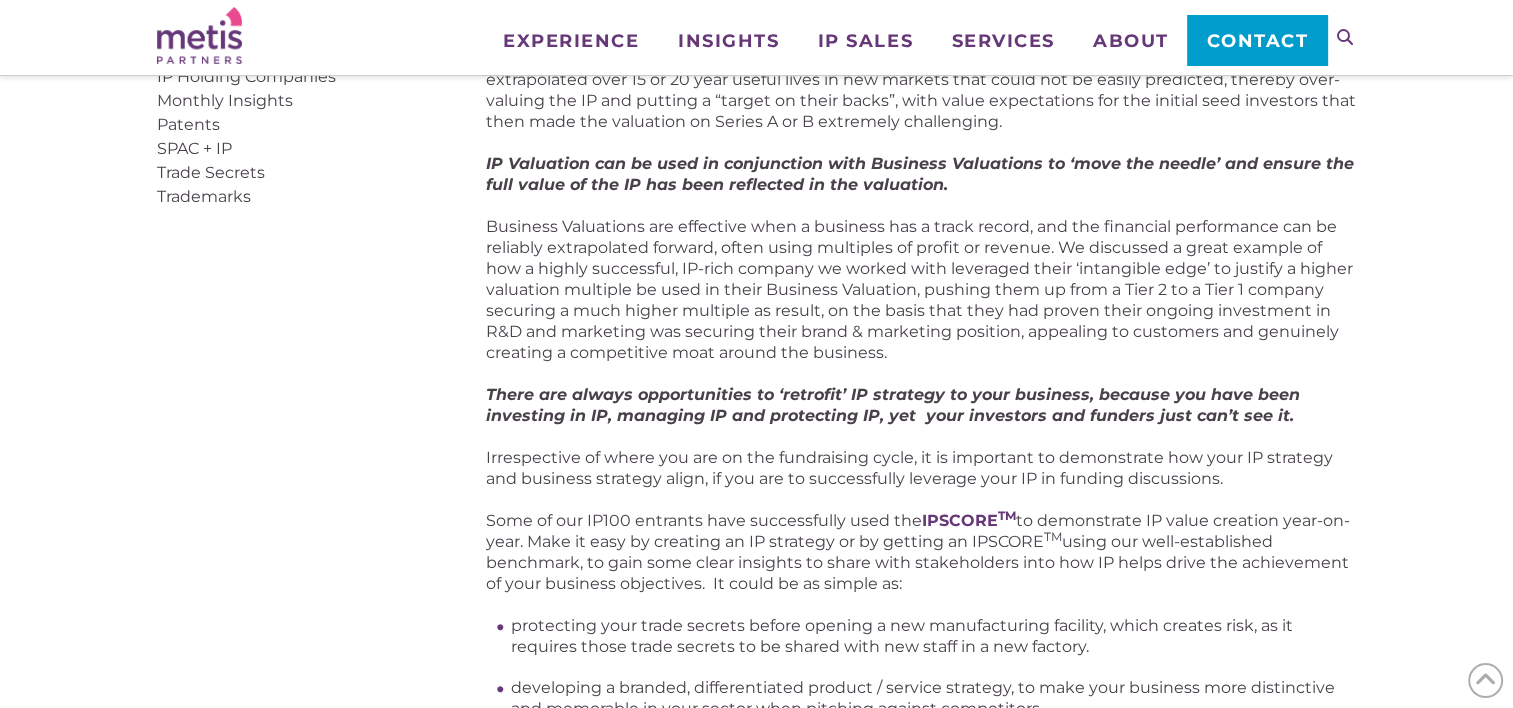 scroll, scrollTop: 1600, scrollLeft: 0, axis: vertical 